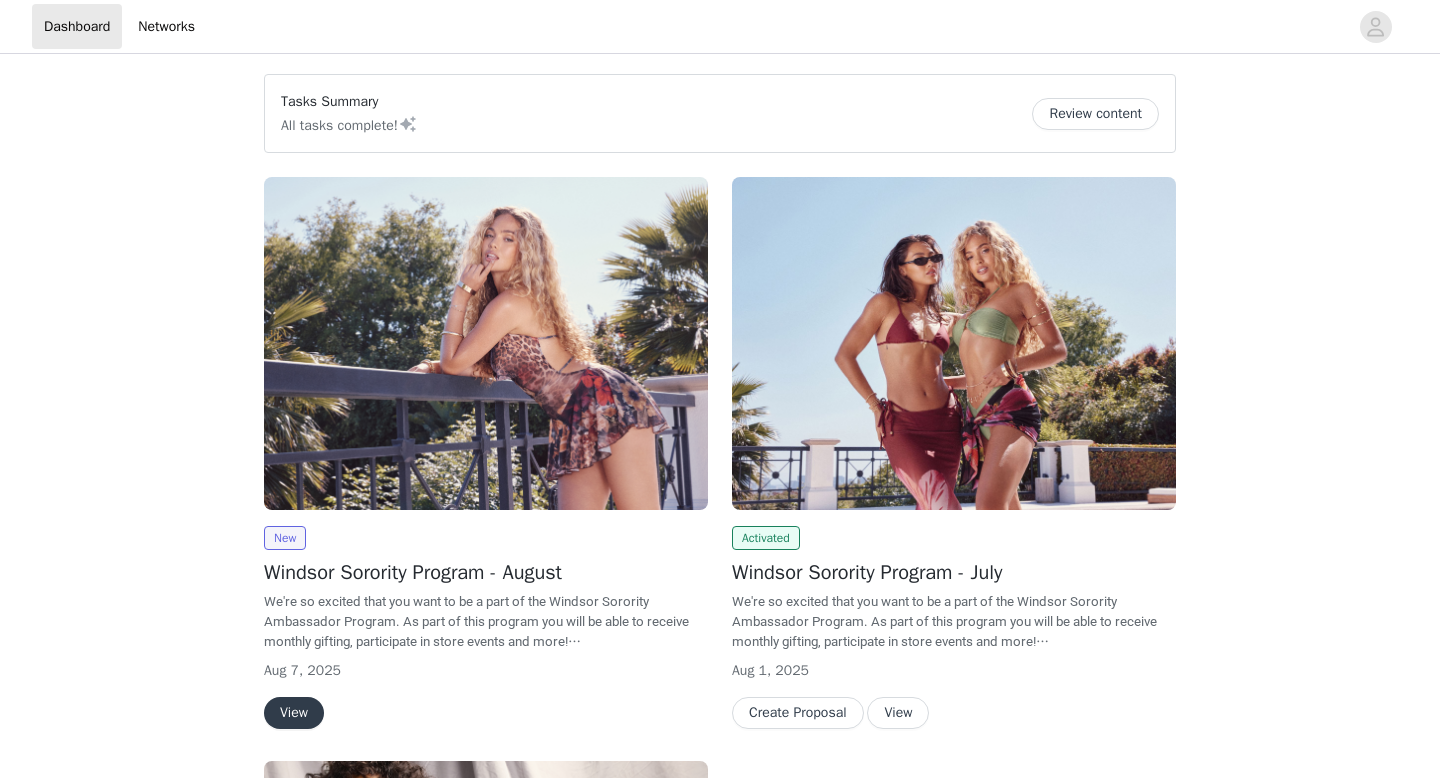 scroll, scrollTop: 0, scrollLeft: 0, axis: both 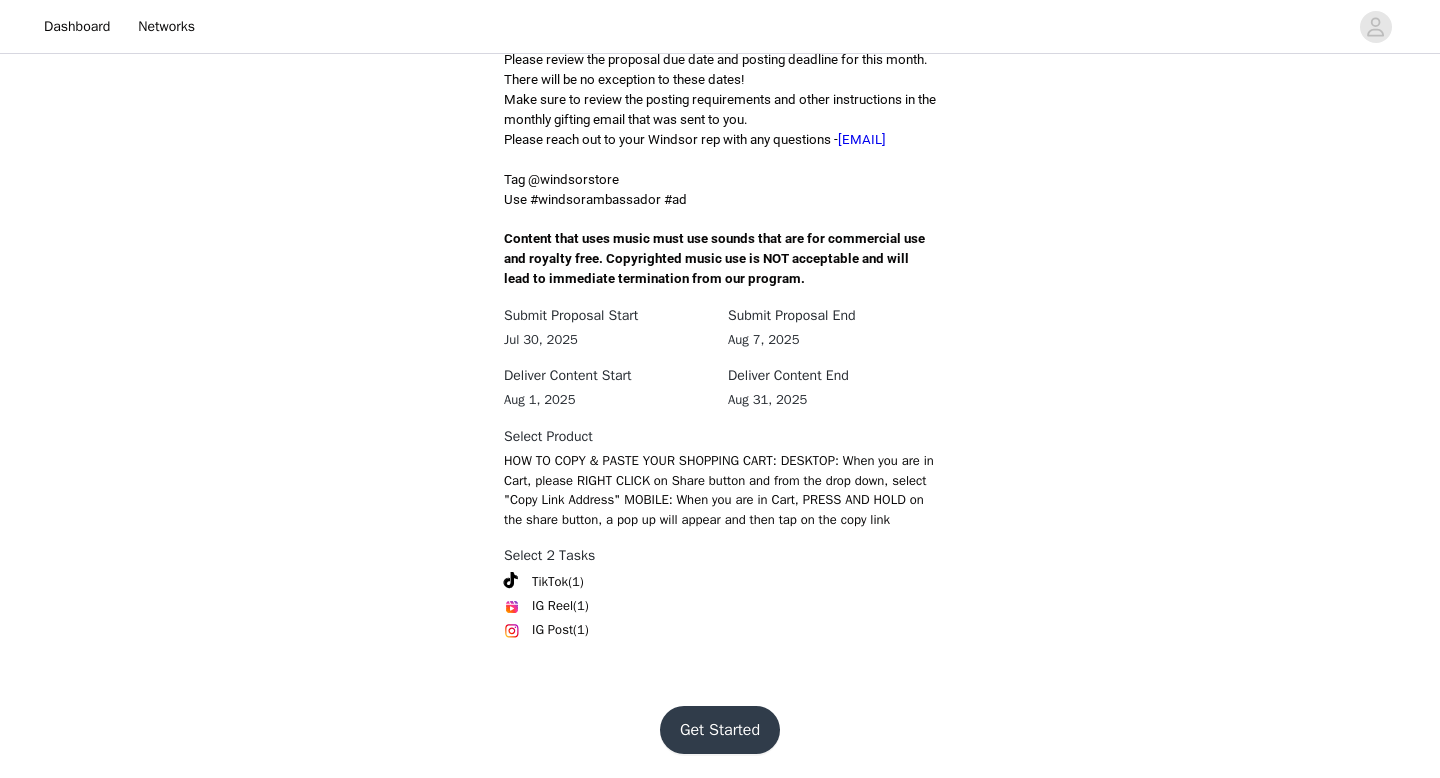 click on "Get Started" at bounding box center [720, 730] 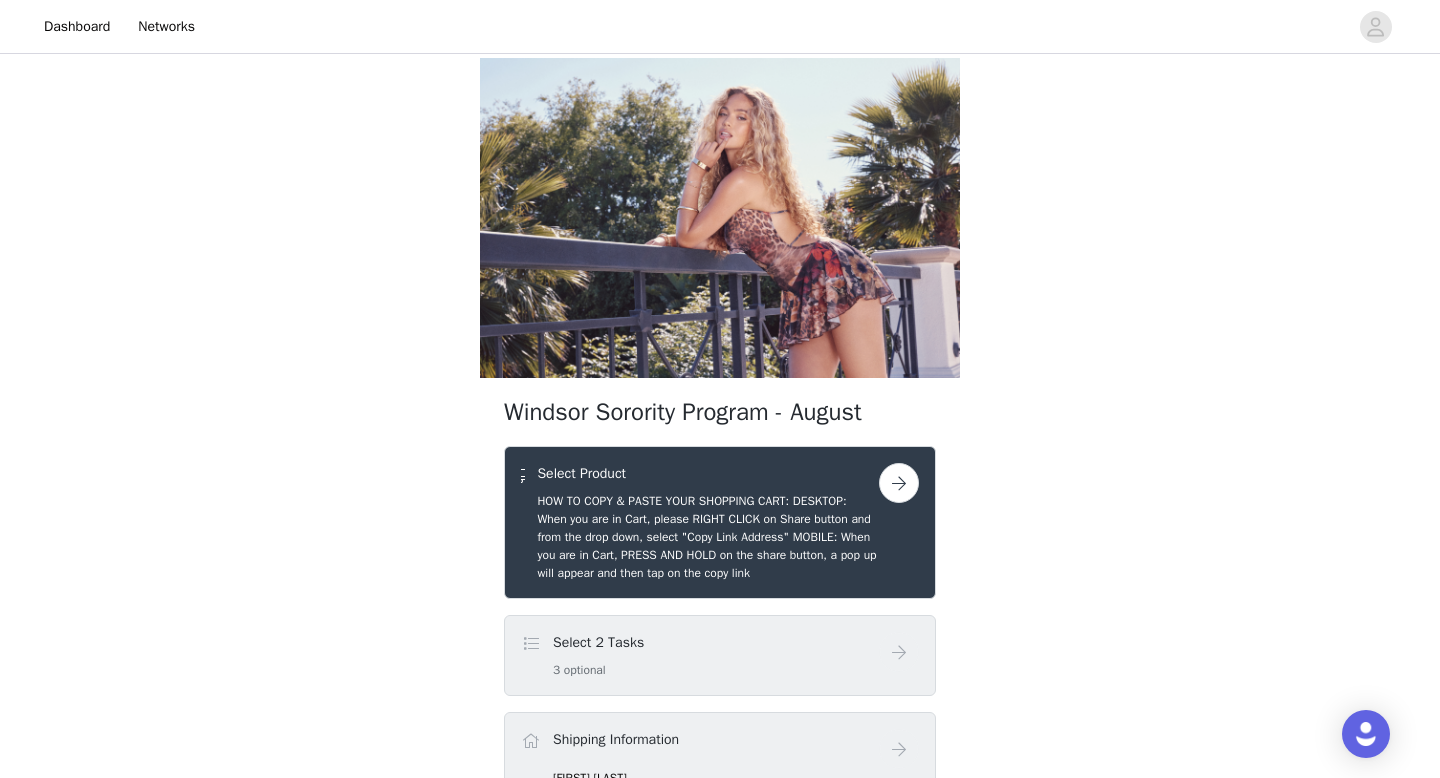 scroll, scrollTop: 272, scrollLeft: 0, axis: vertical 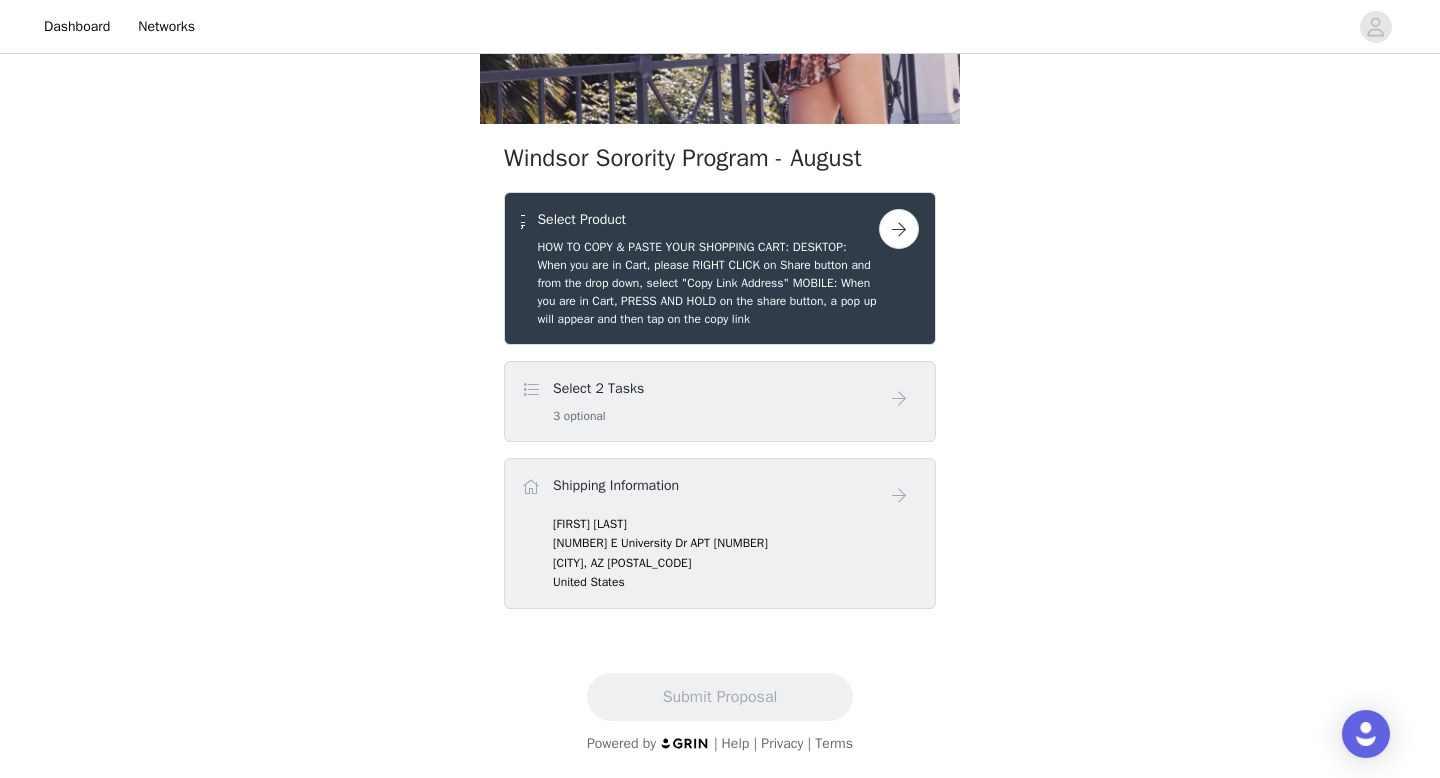 click at bounding box center (899, 229) 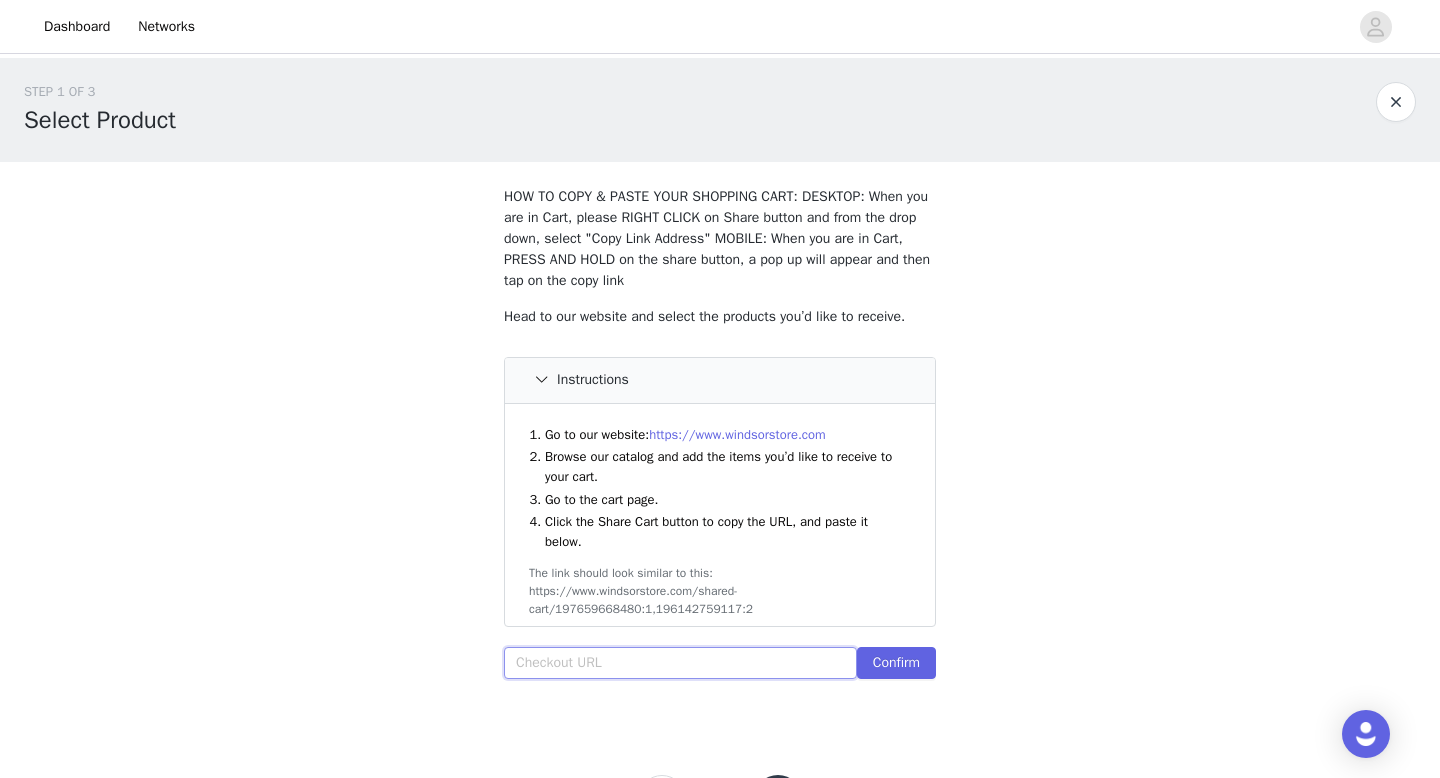 click at bounding box center [680, 663] 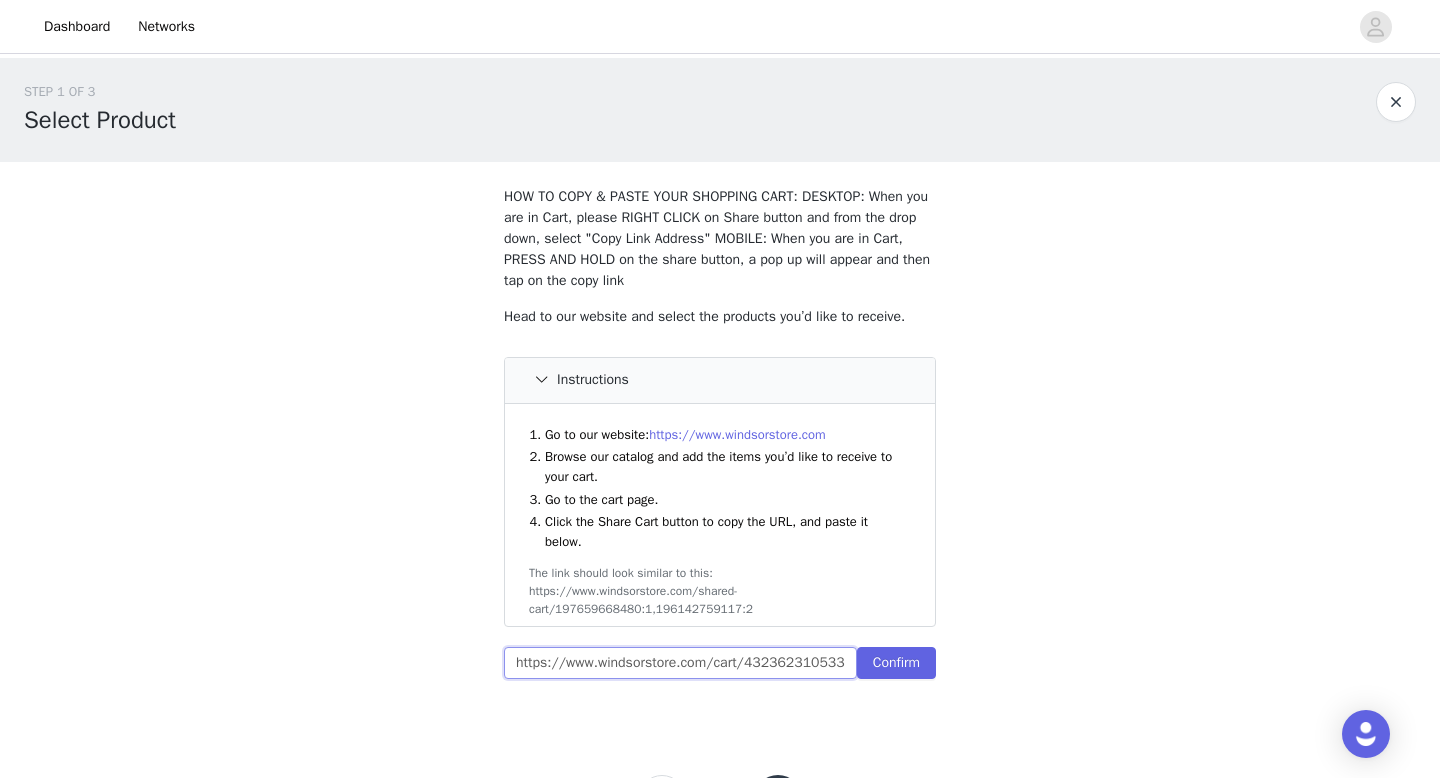 scroll, scrollTop: 0, scrollLeft: 1004, axis: horizontal 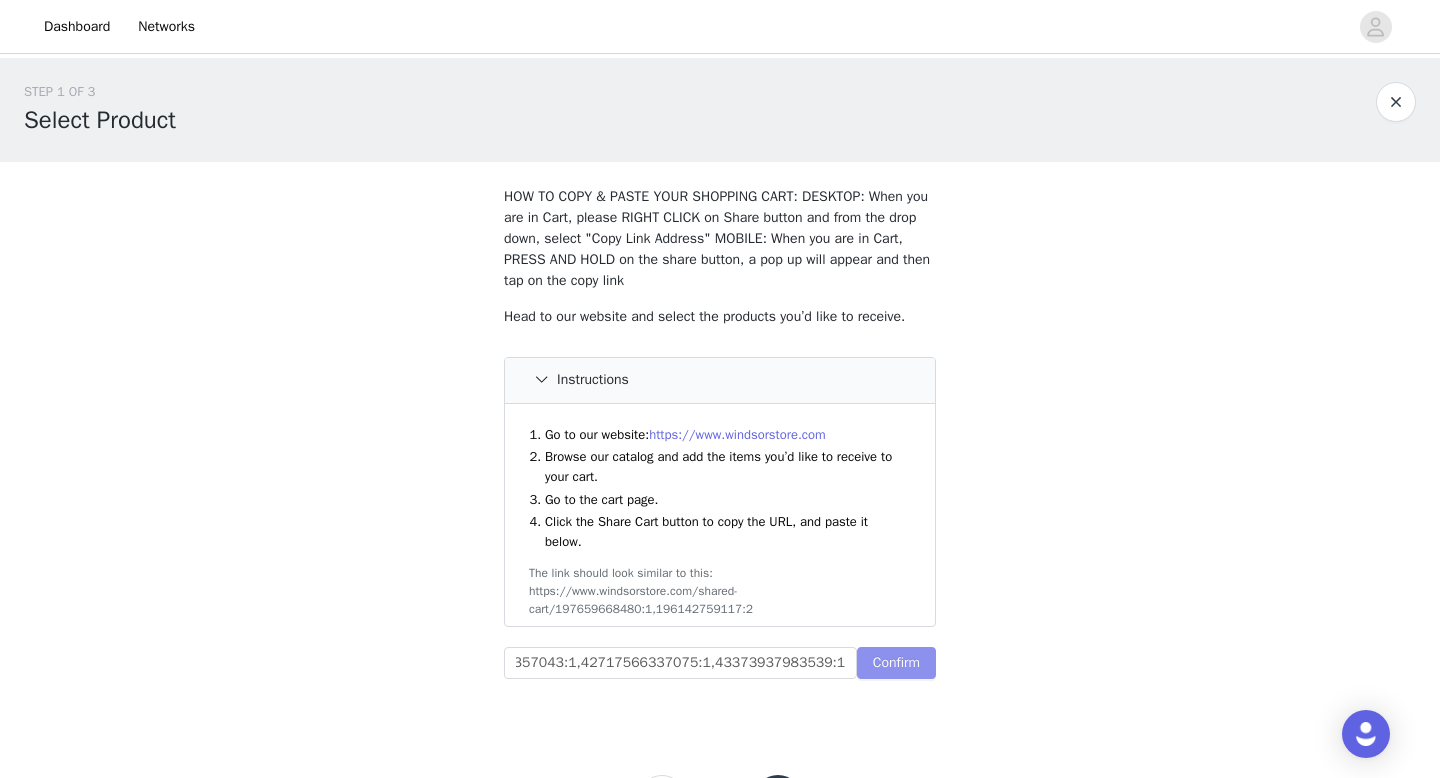 click on "Confirm" at bounding box center [896, 663] 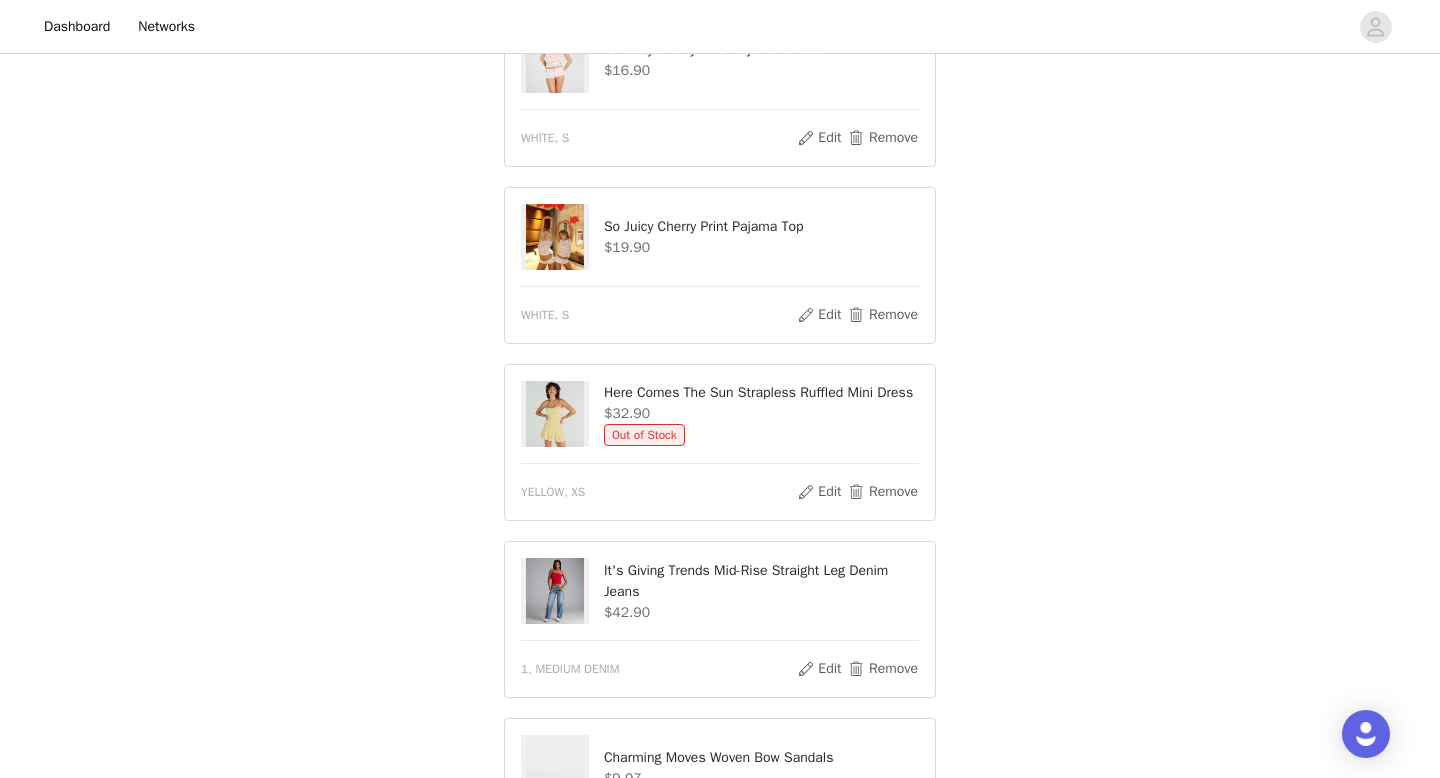scroll, scrollTop: 1036, scrollLeft: 0, axis: vertical 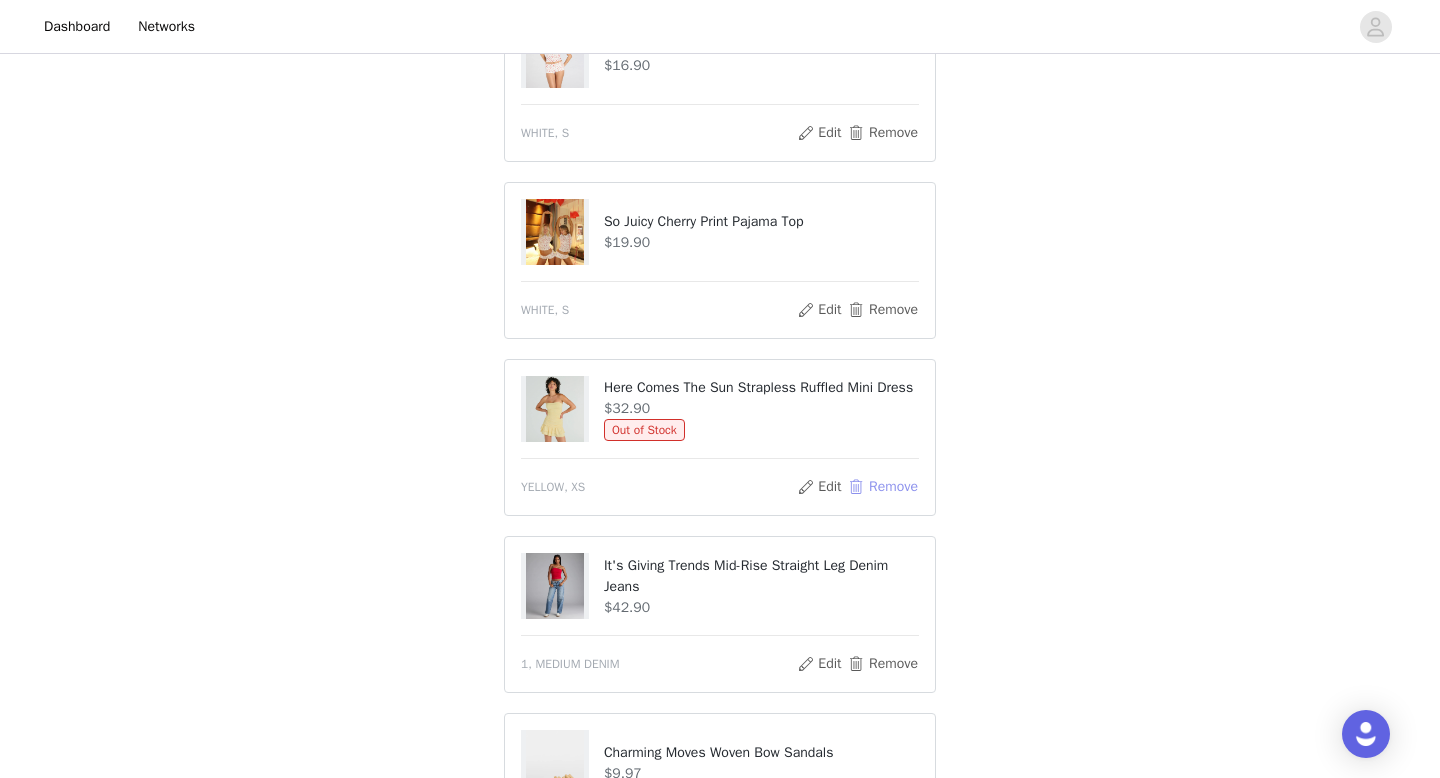 click on "Remove" at bounding box center (883, 487) 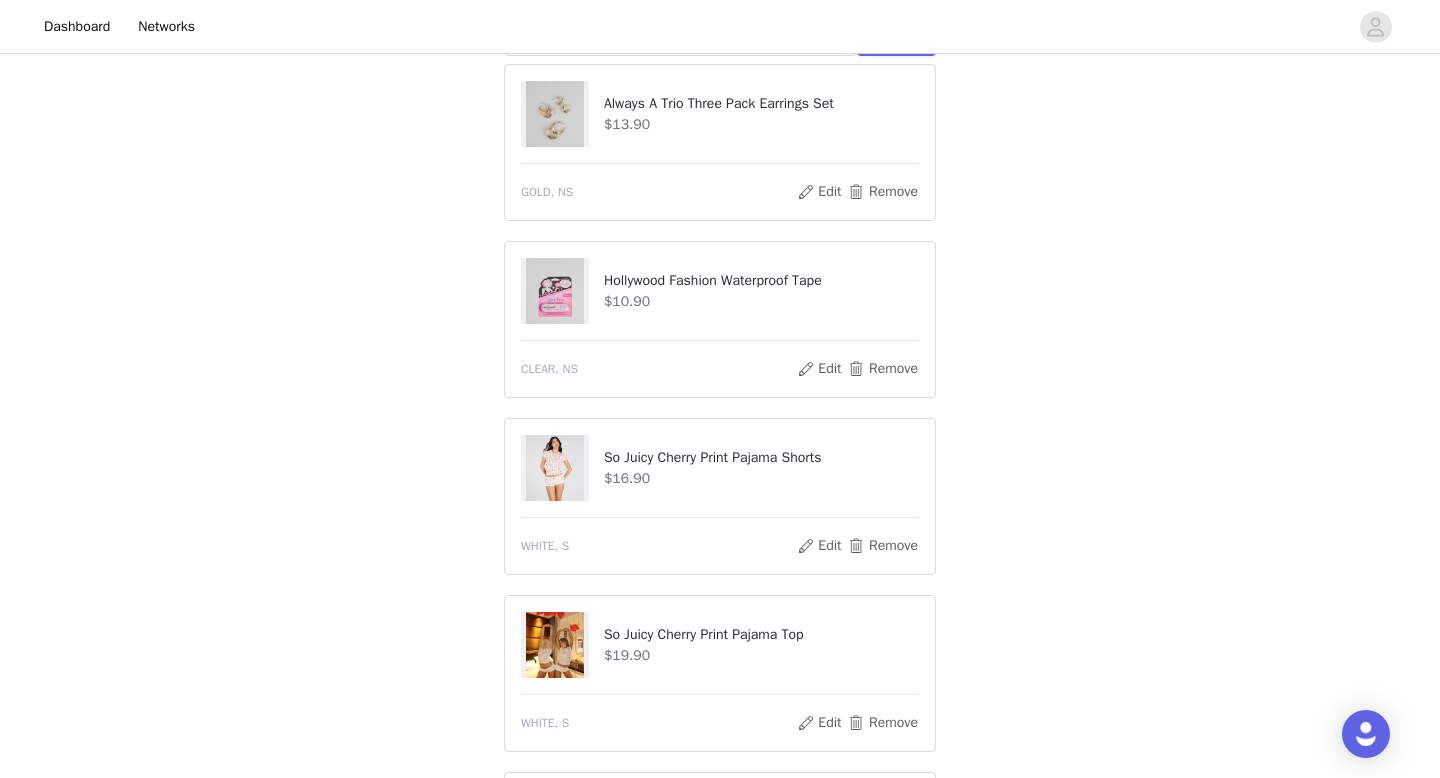 scroll, scrollTop: 471, scrollLeft: 0, axis: vertical 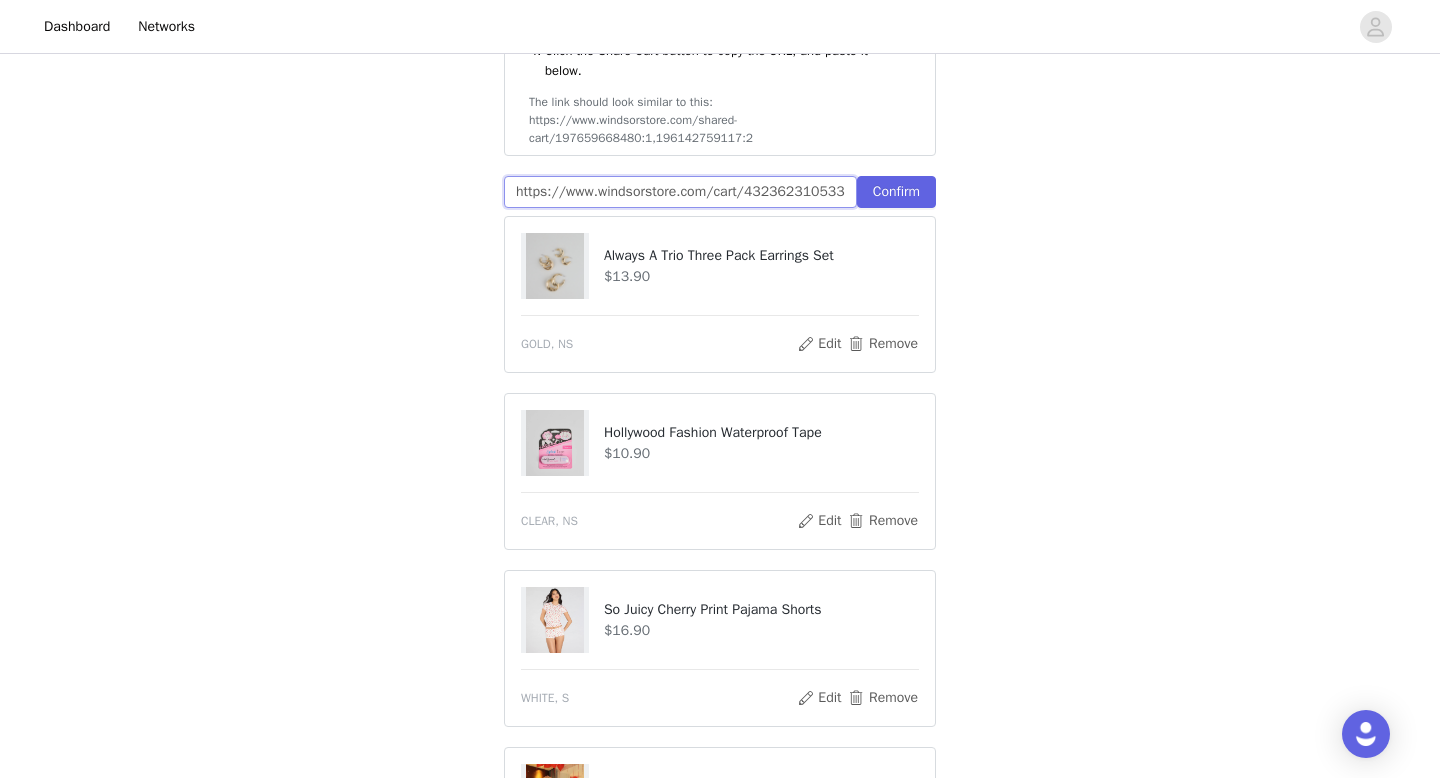 drag, startPoint x: 835, startPoint y: 192, endPoint x: 413, endPoint y: 165, distance: 422.86285 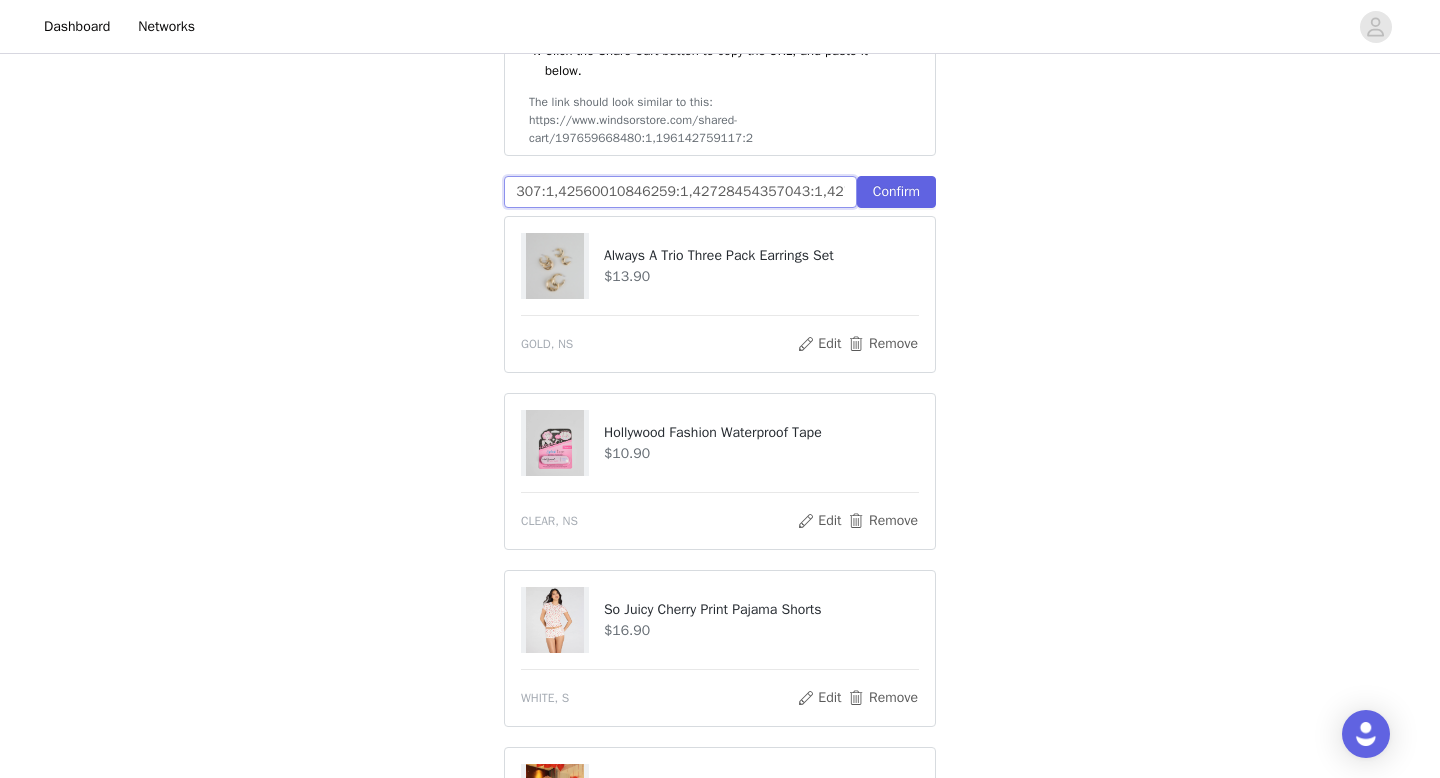 drag, startPoint x: 515, startPoint y: 190, endPoint x: 912, endPoint y: 225, distance: 398.53983 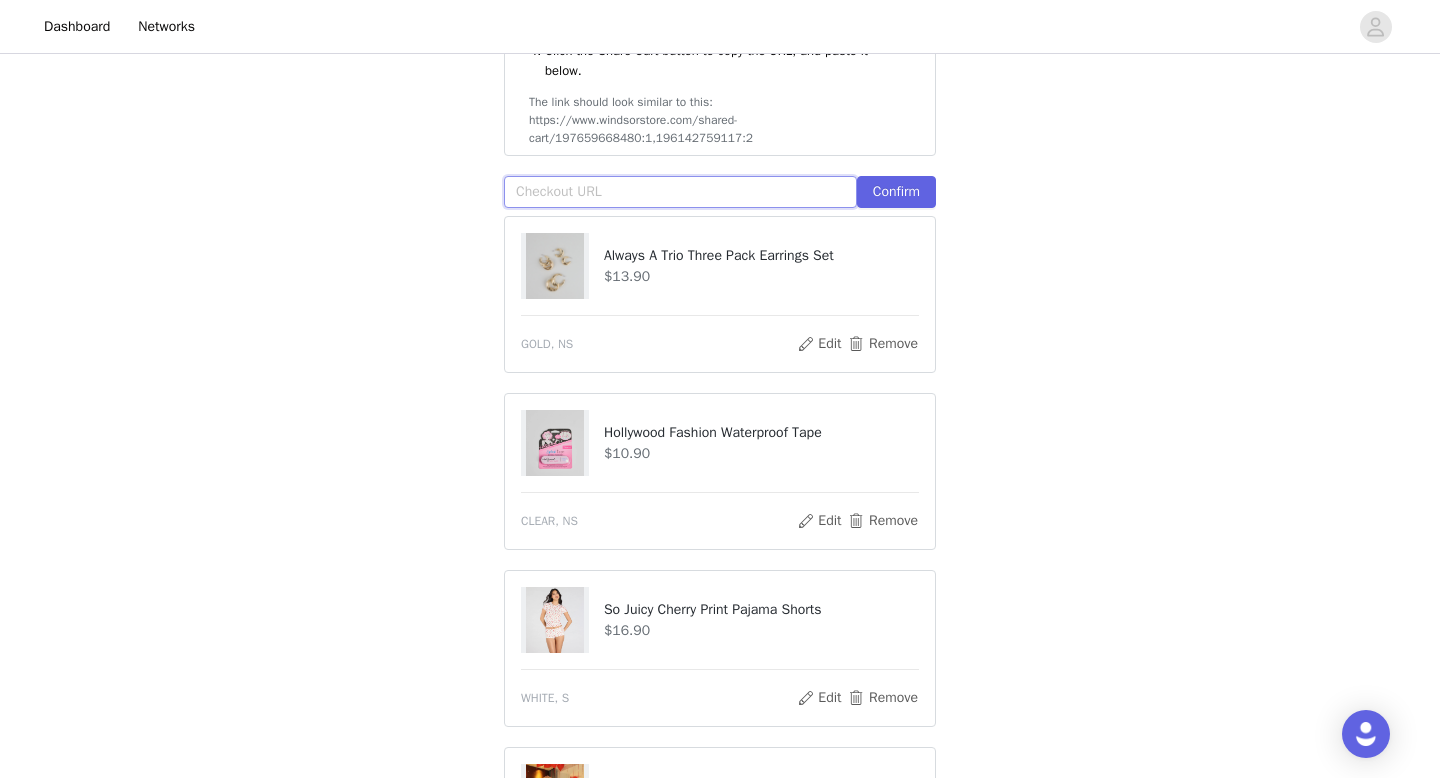 scroll, scrollTop: 0, scrollLeft: 0, axis: both 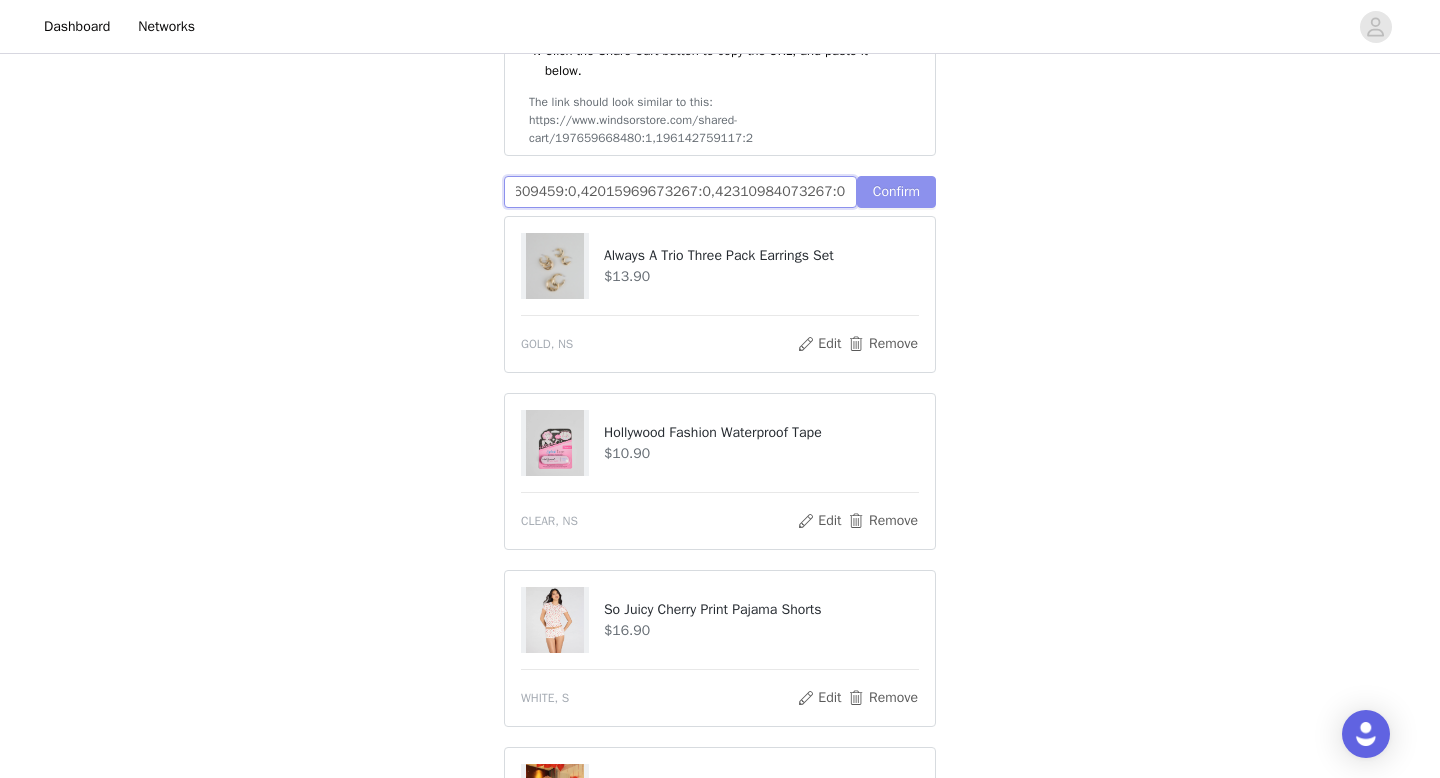 type on "https://www.windsorstore.com/cart/42870535028787:1,43236231053363:1,42840361173043:1,42840360288307:1,42728454357043:1,42717566337075:1,43373937983539:1,42719345016883:0,42563550609459:0,42015969673267:0,42310984073267:0" 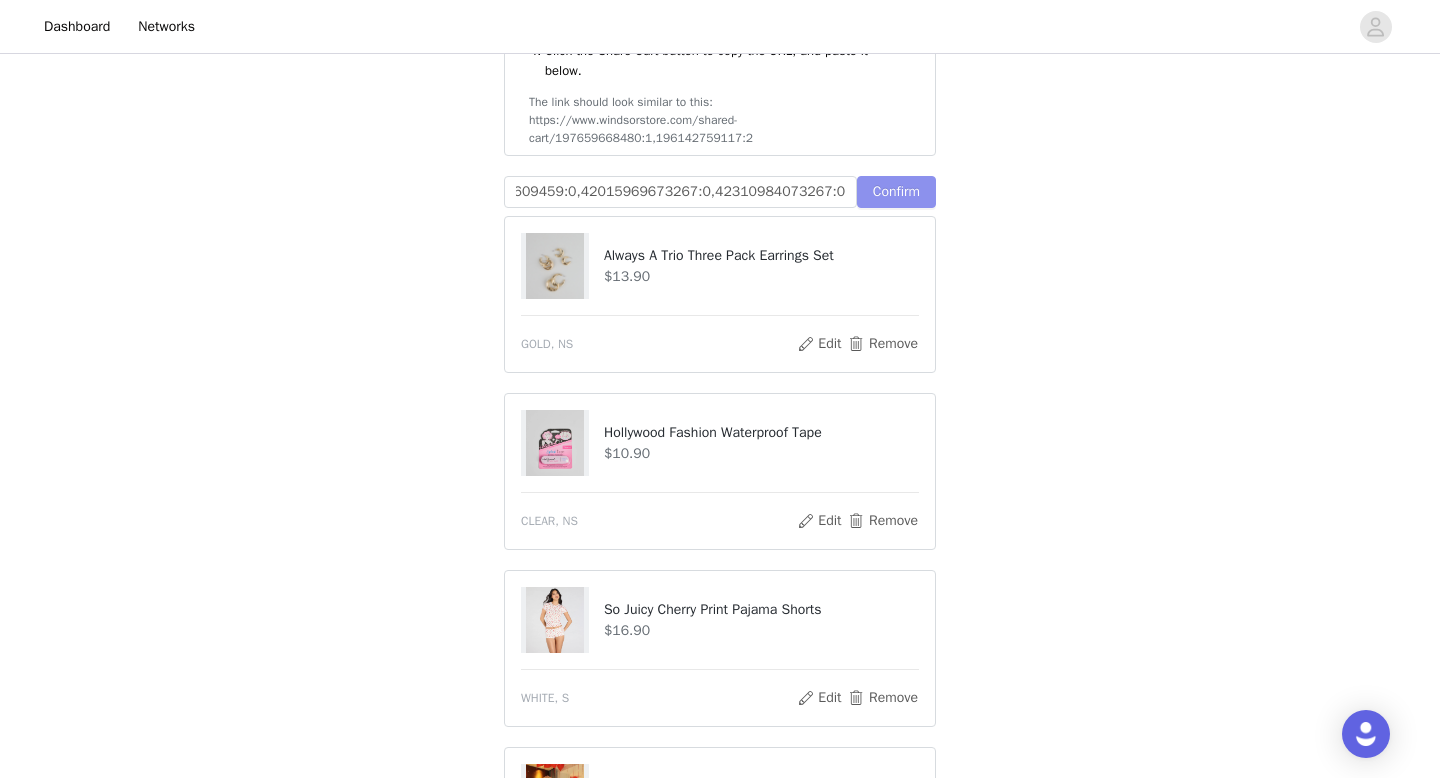 scroll, scrollTop: 0, scrollLeft: 0, axis: both 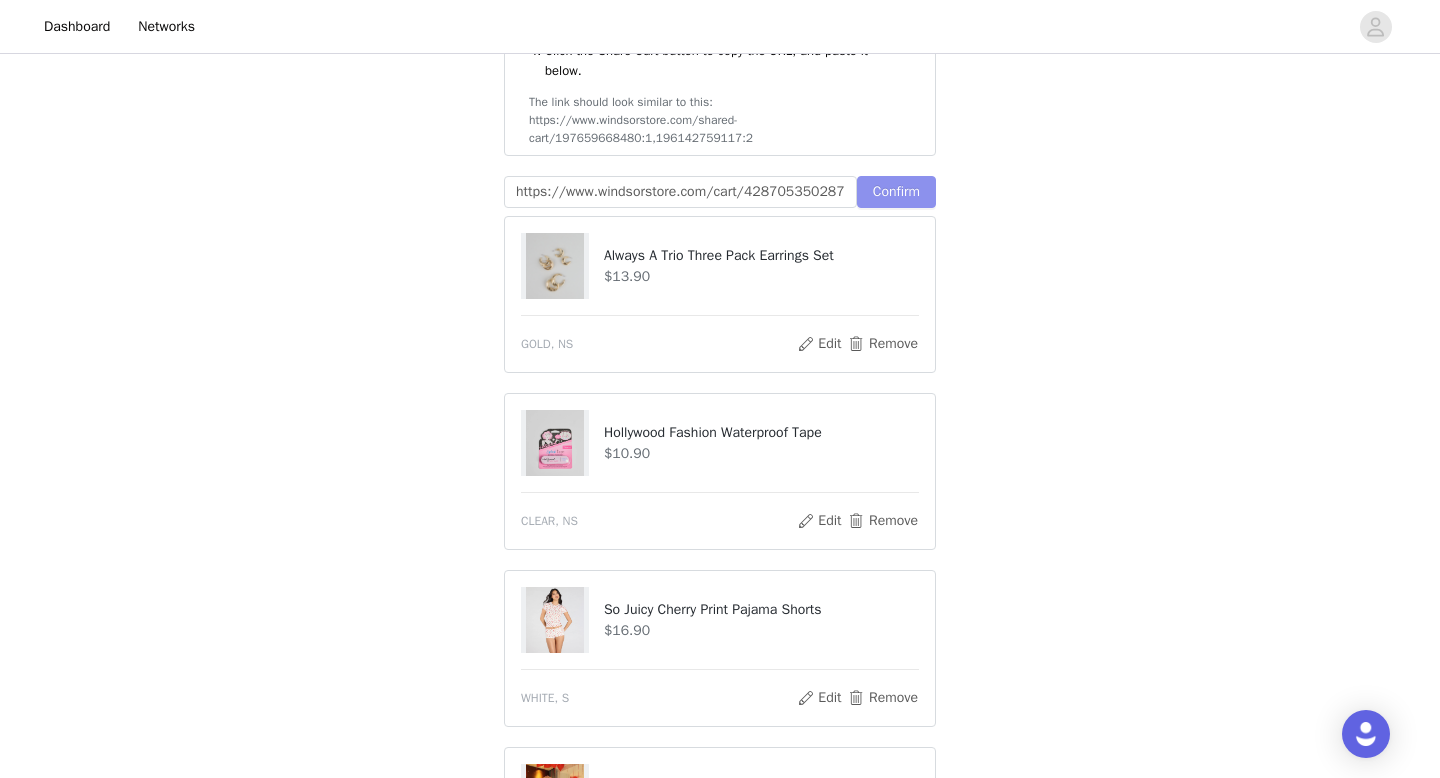 click on "Confirm" at bounding box center (896, 192) 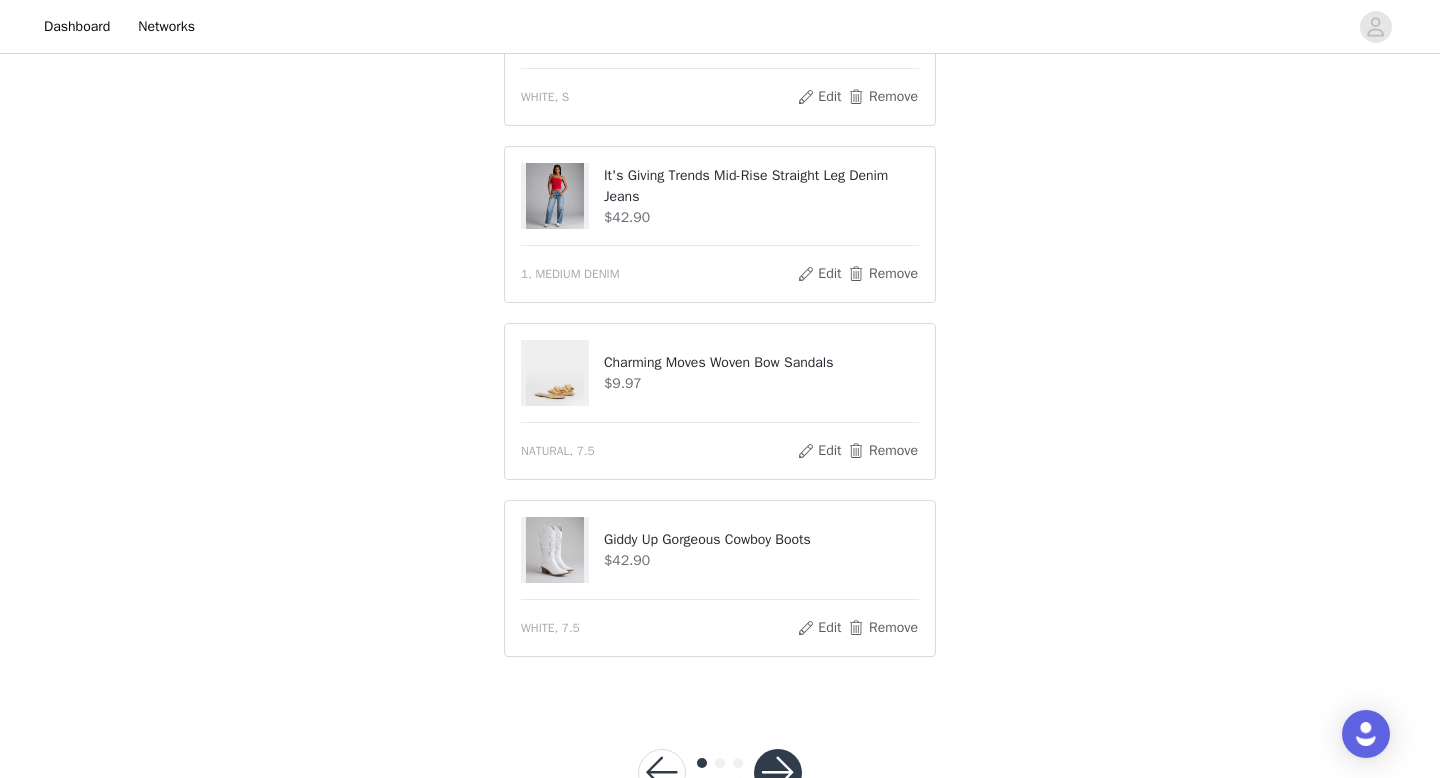 scroll, scrollTop: 1316, scrollLeft: 0, axis: vertical 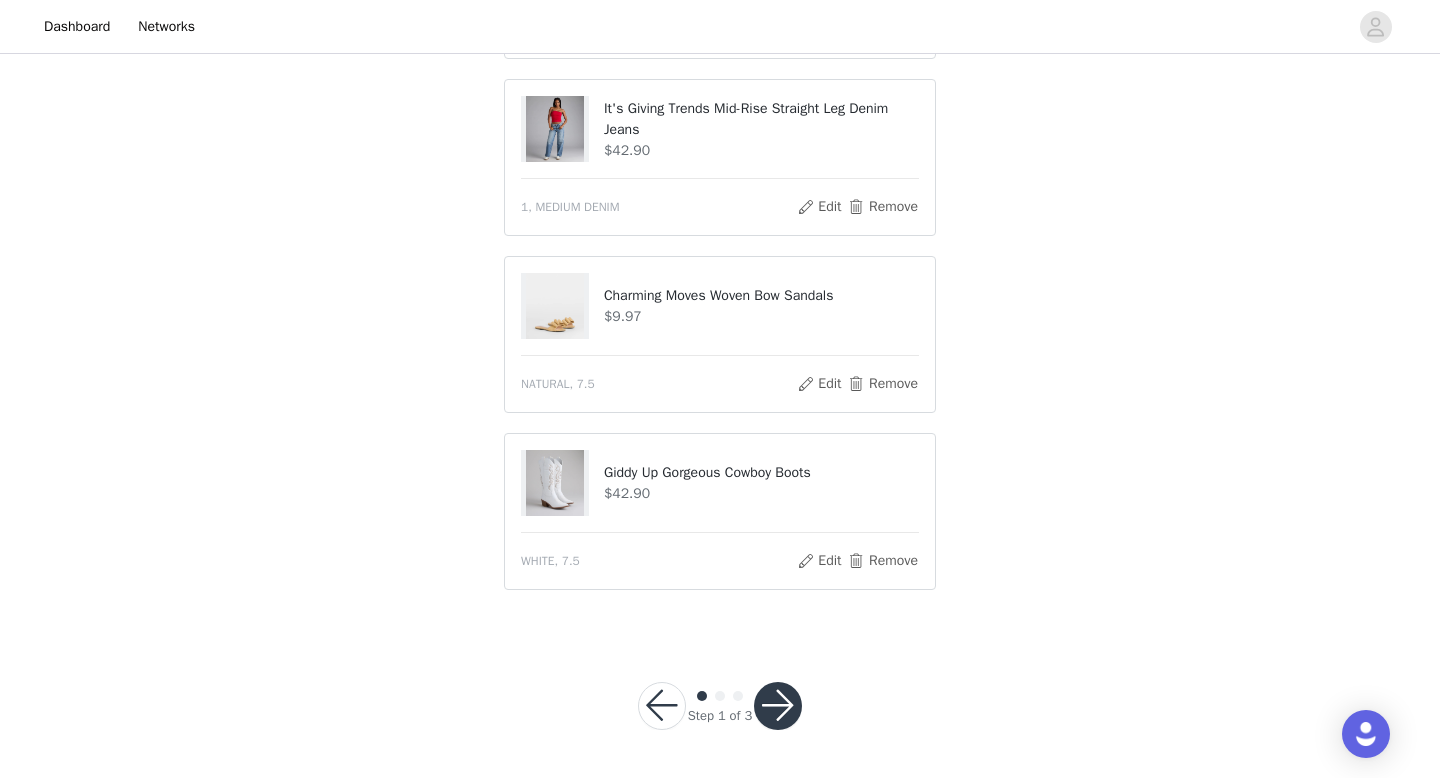 click at bounding box center [778, 706] 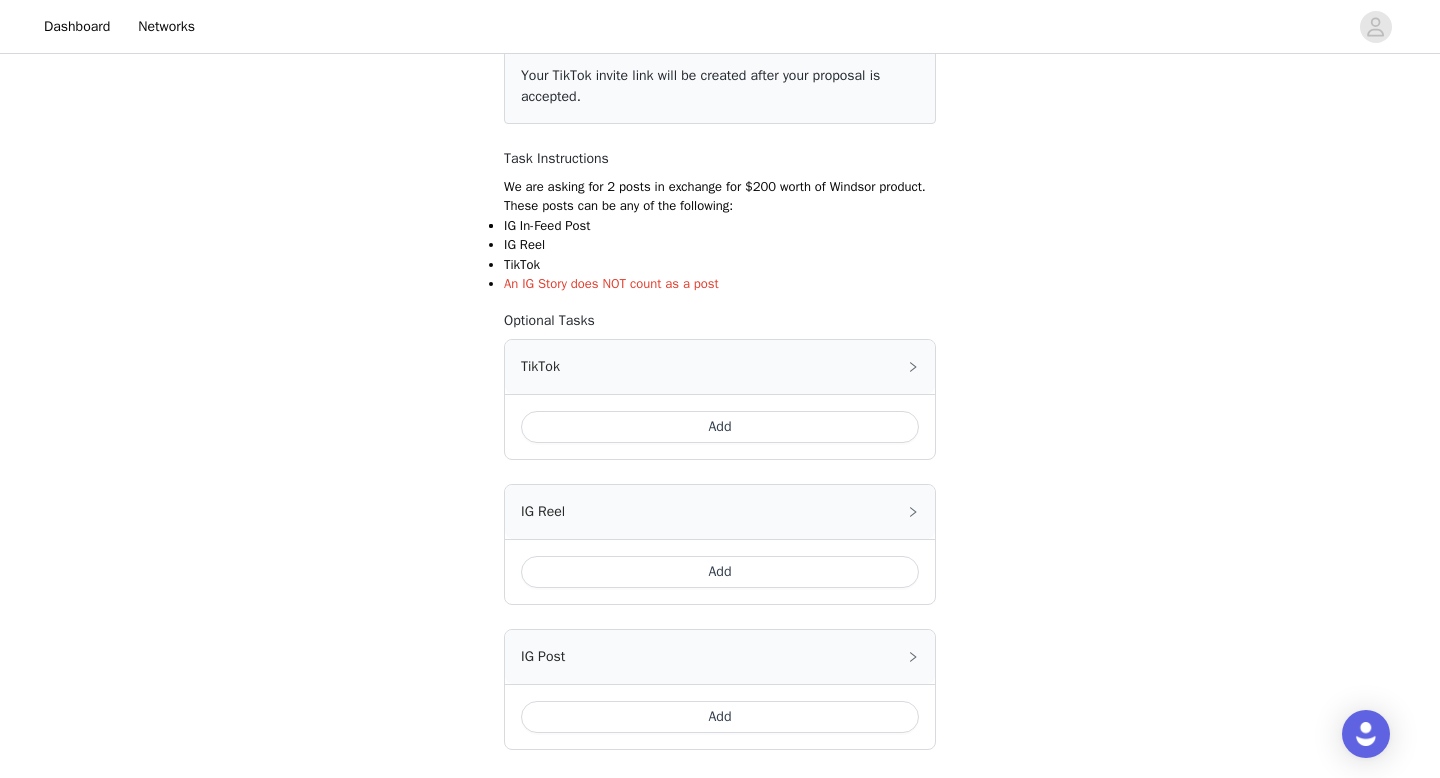 scroll, scrollTop: 278, scrollLeft: 0, axis: vertical 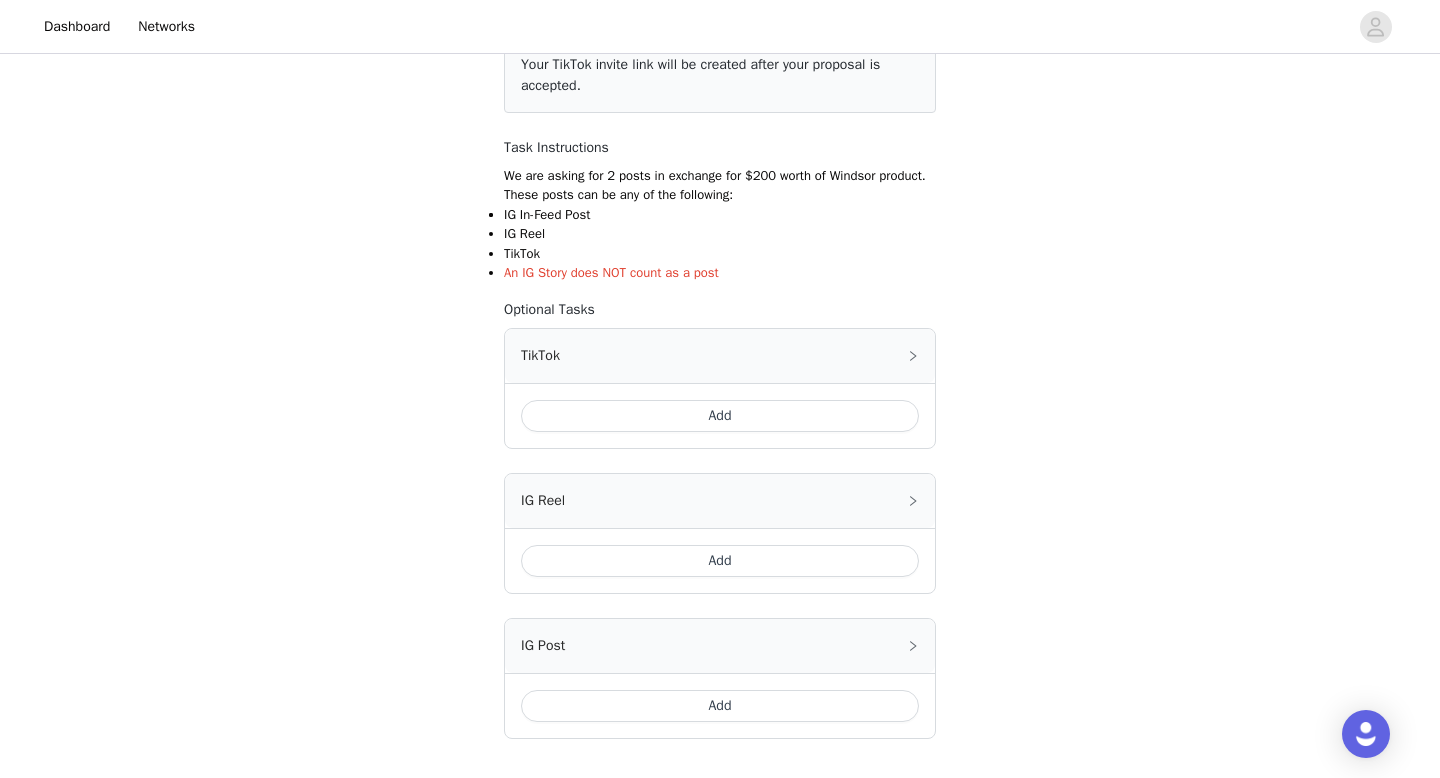 click on "Add" at bounding box center (720, 416) 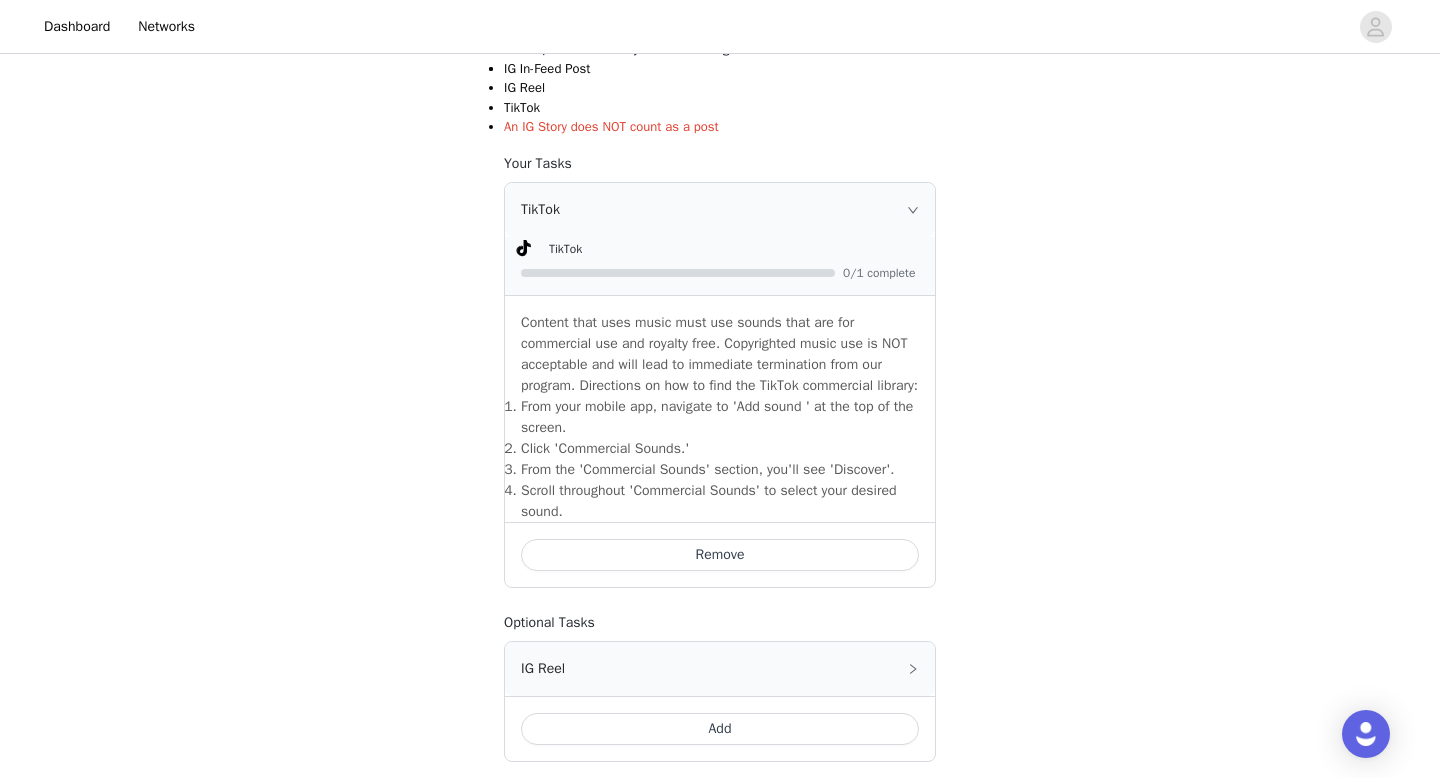 scroll, scrollTop: 639, scrollLeft: 0, axis: vertical 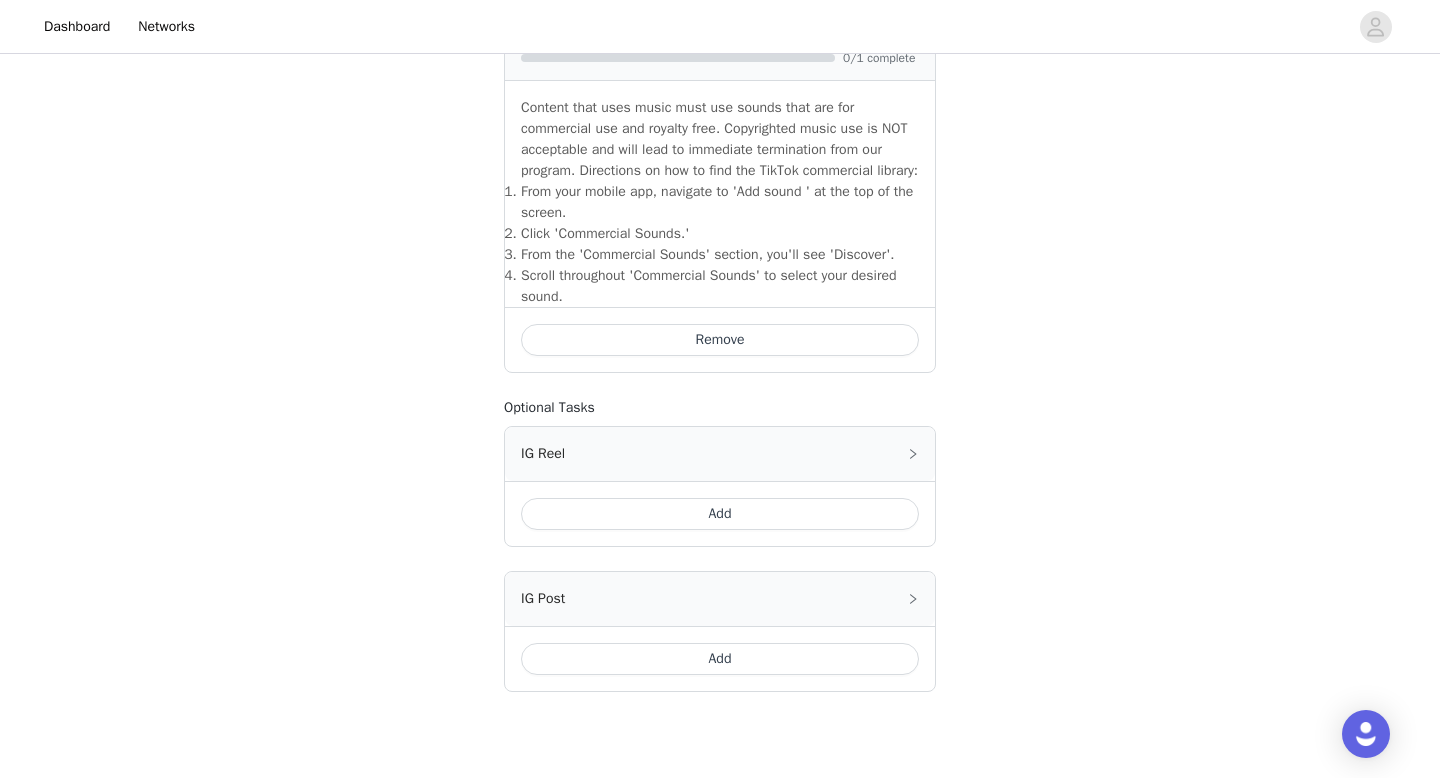 click on "Add" at bounding box center [720, 659] 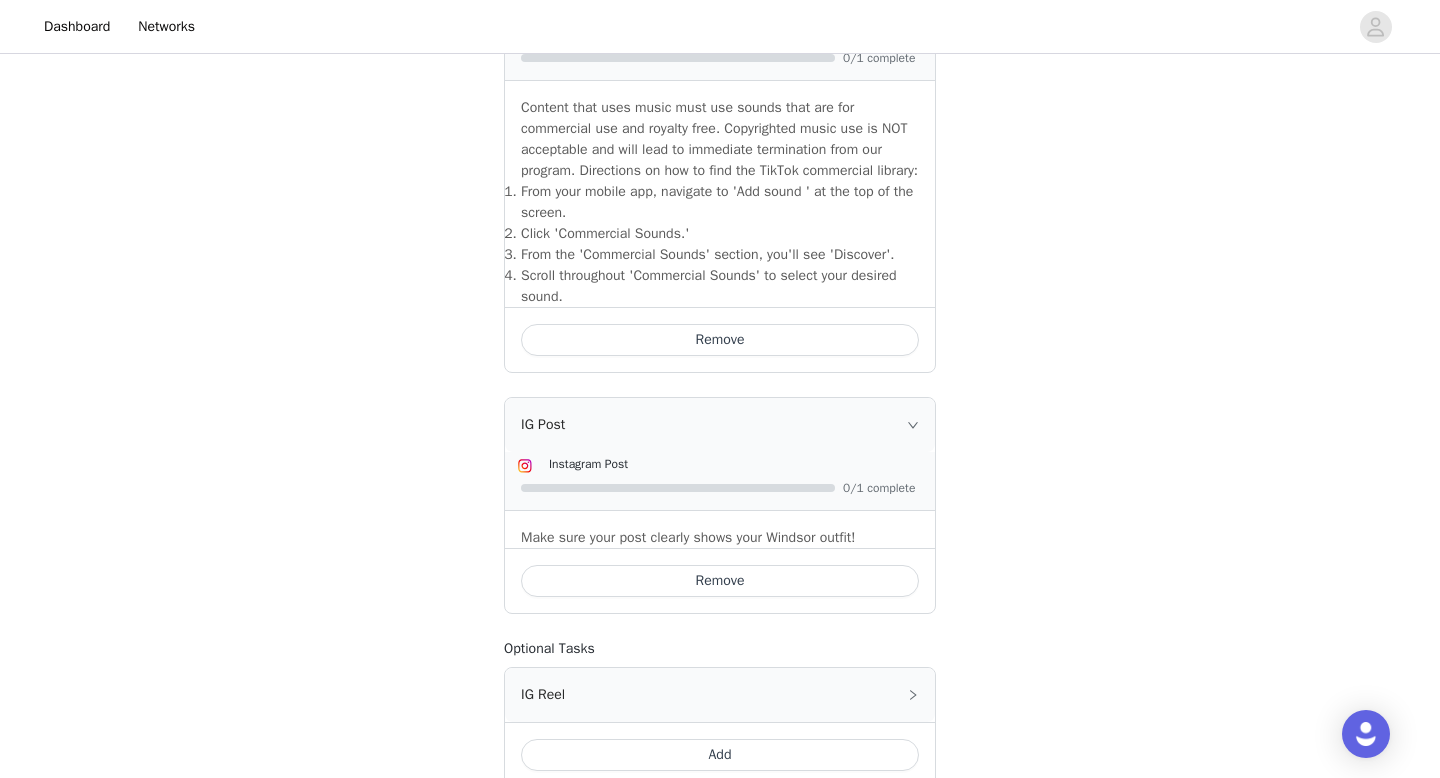 scroll, scrollTop: 861, scrollLeft: 0, axis: vertical 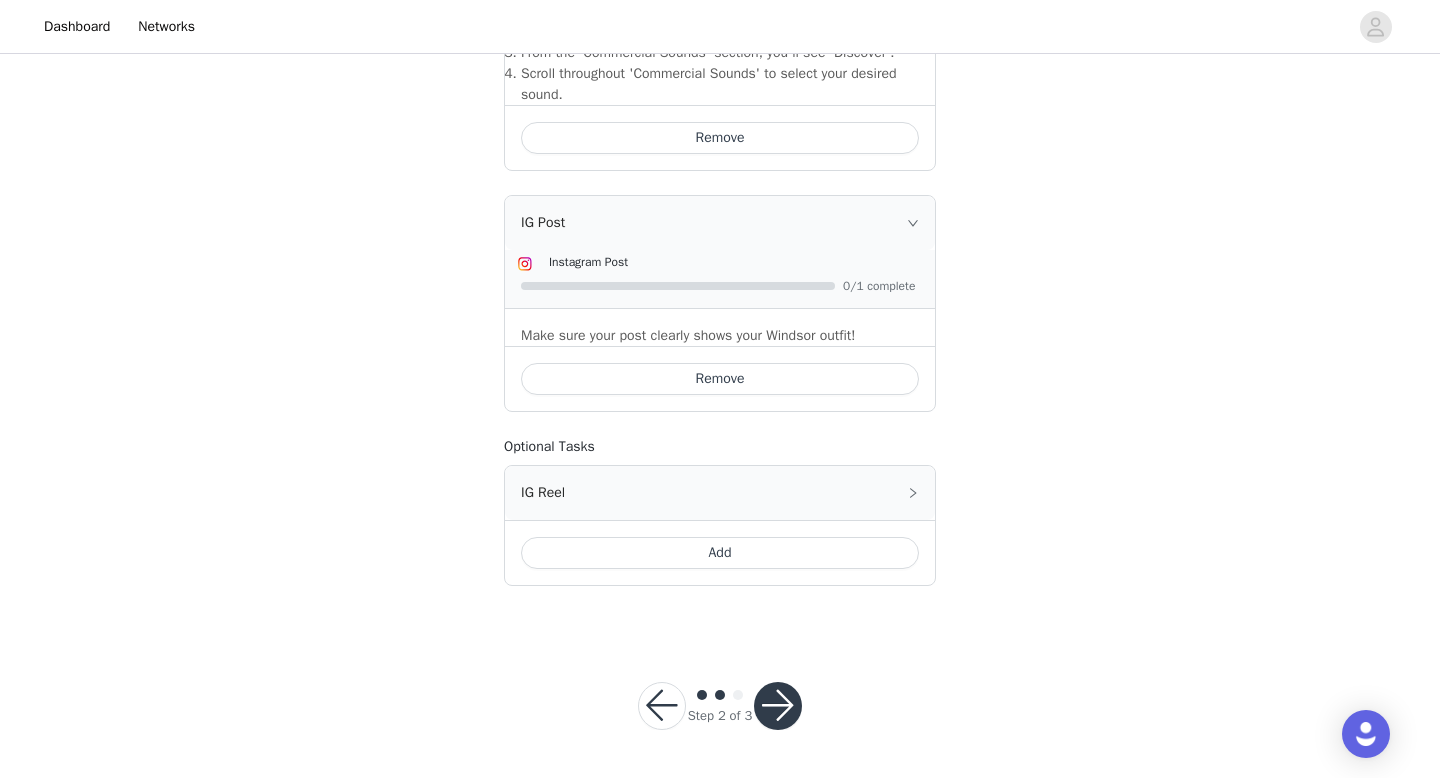 click at bounding box center [778, 706] 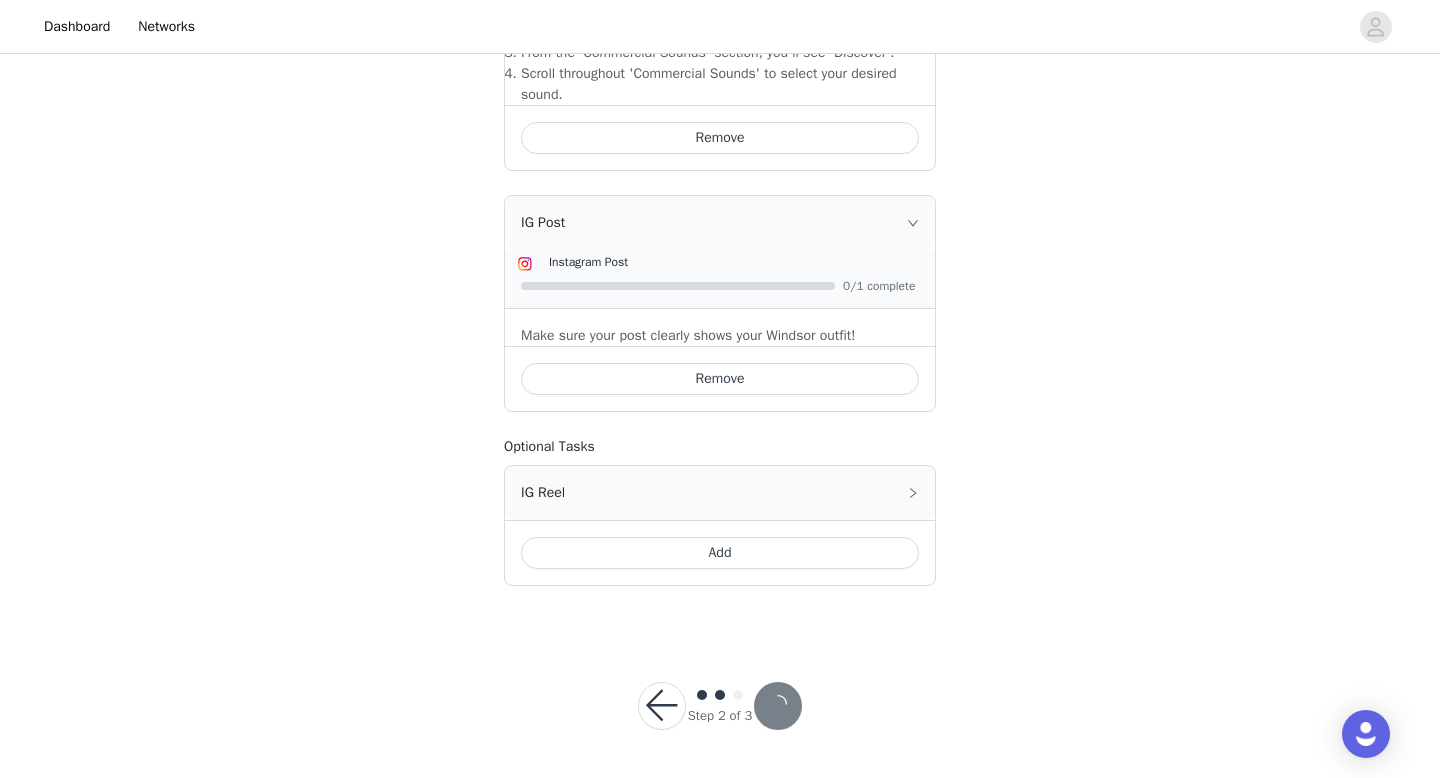 scroll, scrollTop: 0, scrollLeft: 0, axis: both 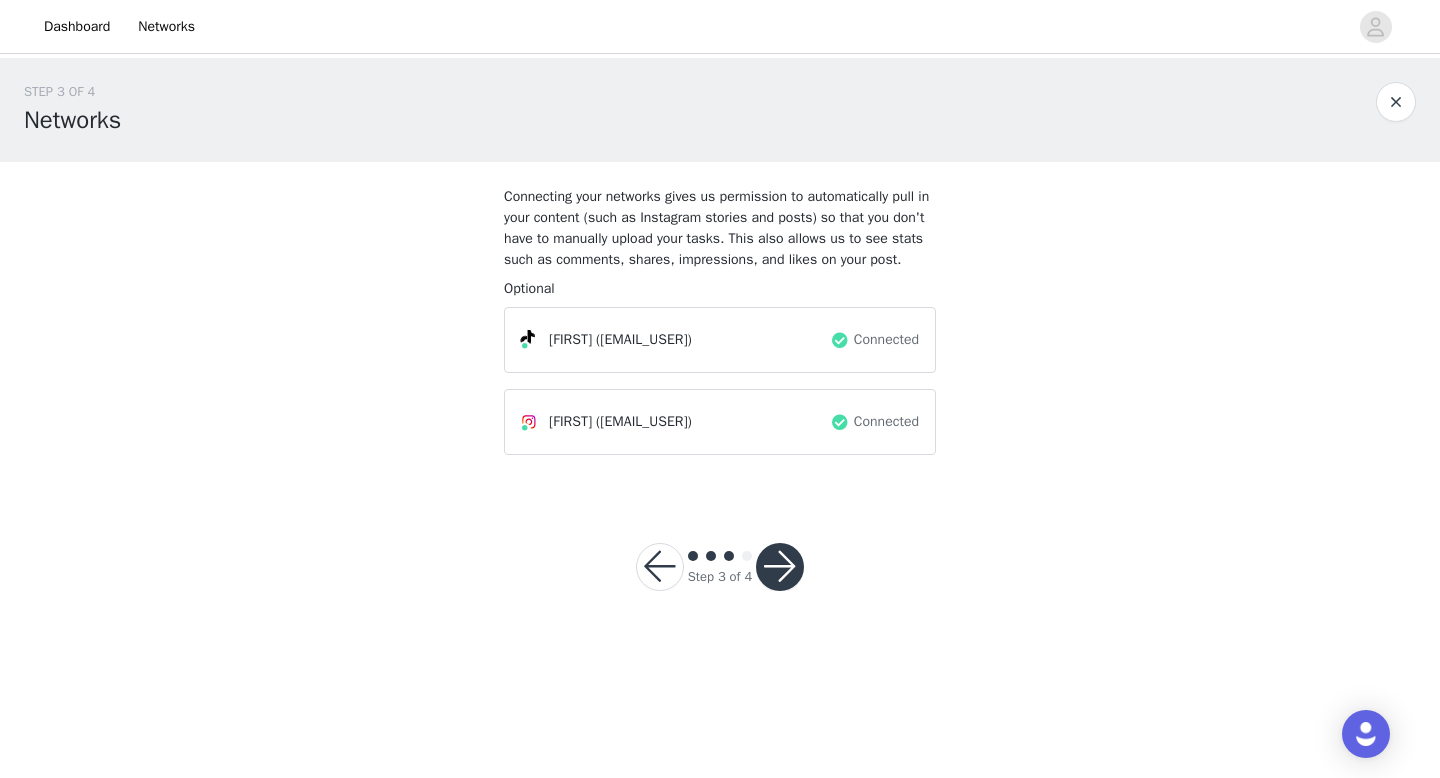 click at bounding box center (780, 567) 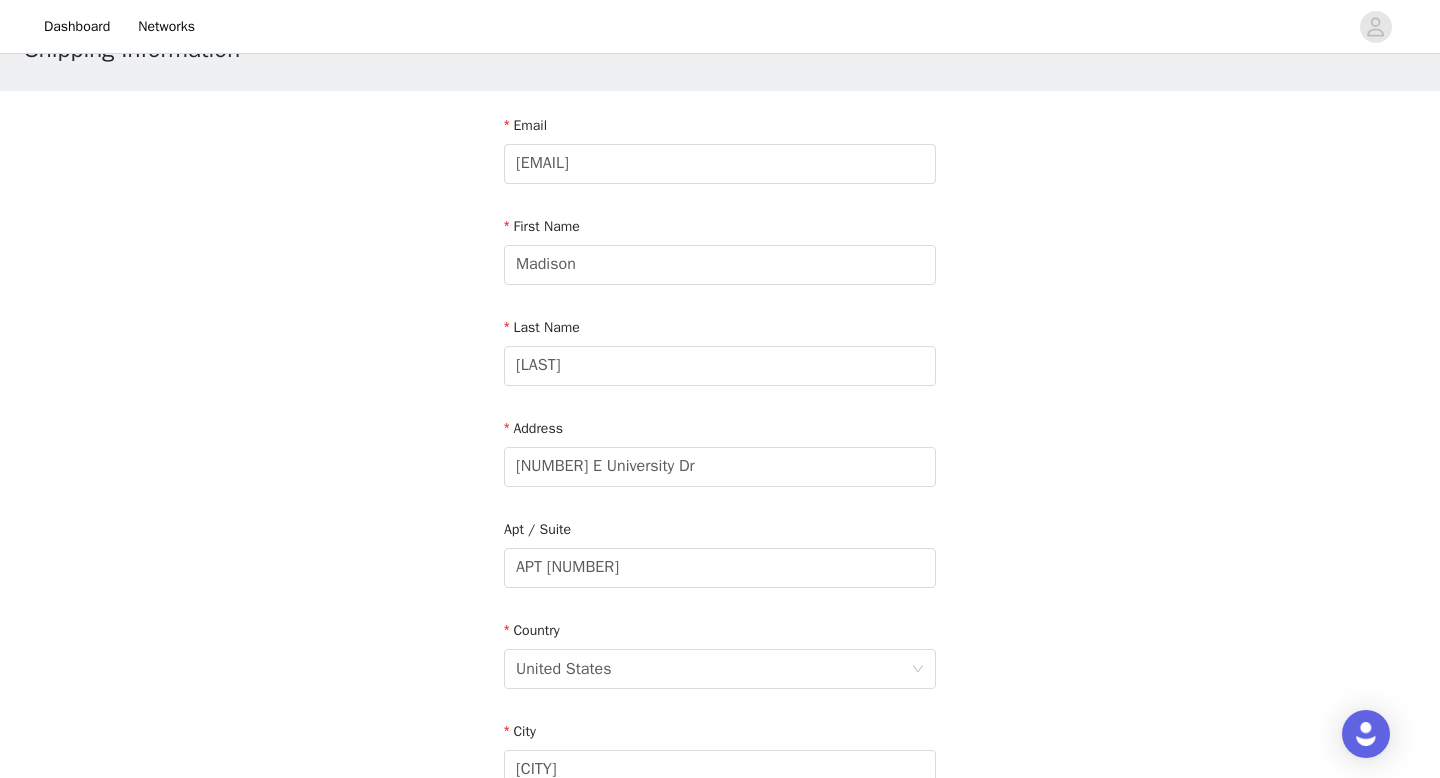 scroll, scrollTop: 87, scrollLeft: 0, axis: vertical 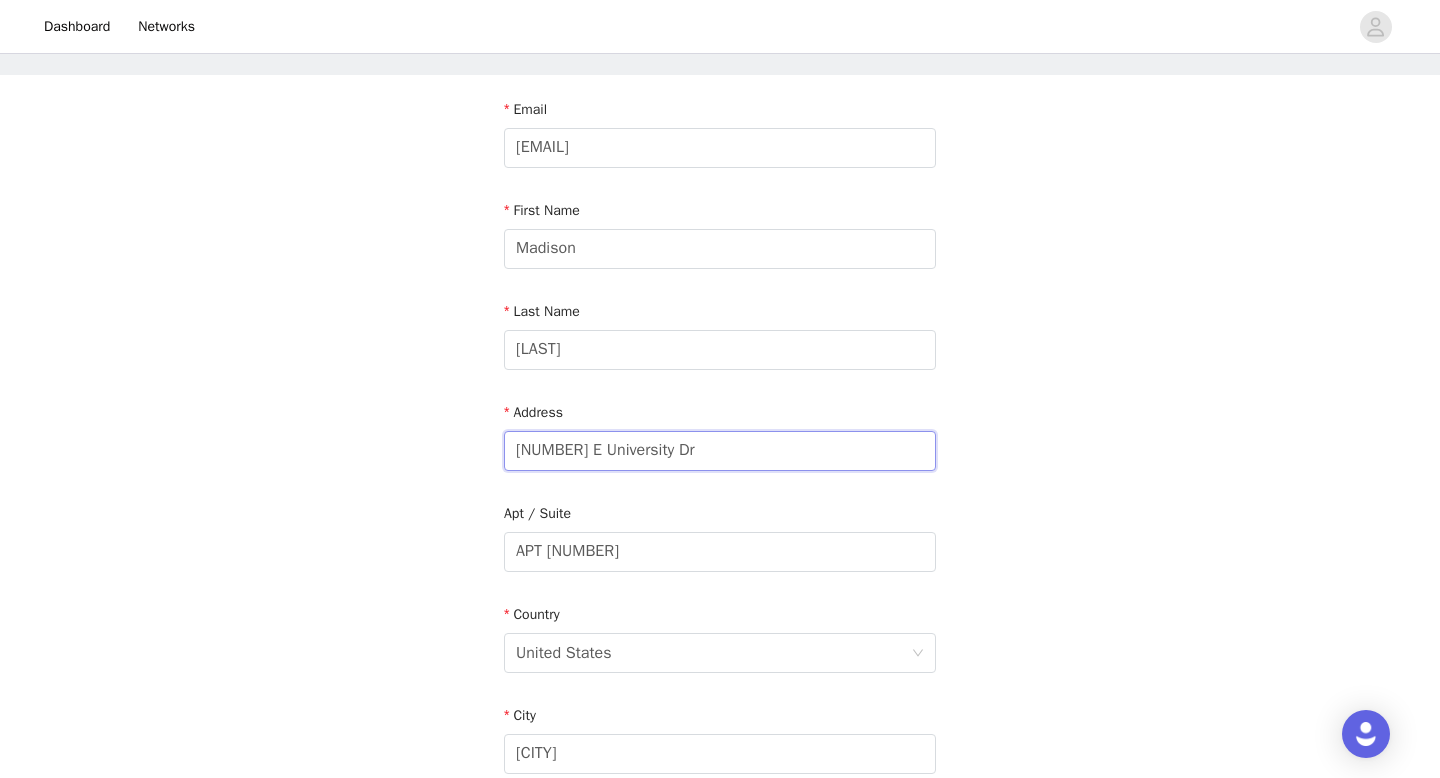 drag, startPoint x: 707, startPoint y: 446, endPoint x: 469, endPoint y: 429, distance: 238.60637 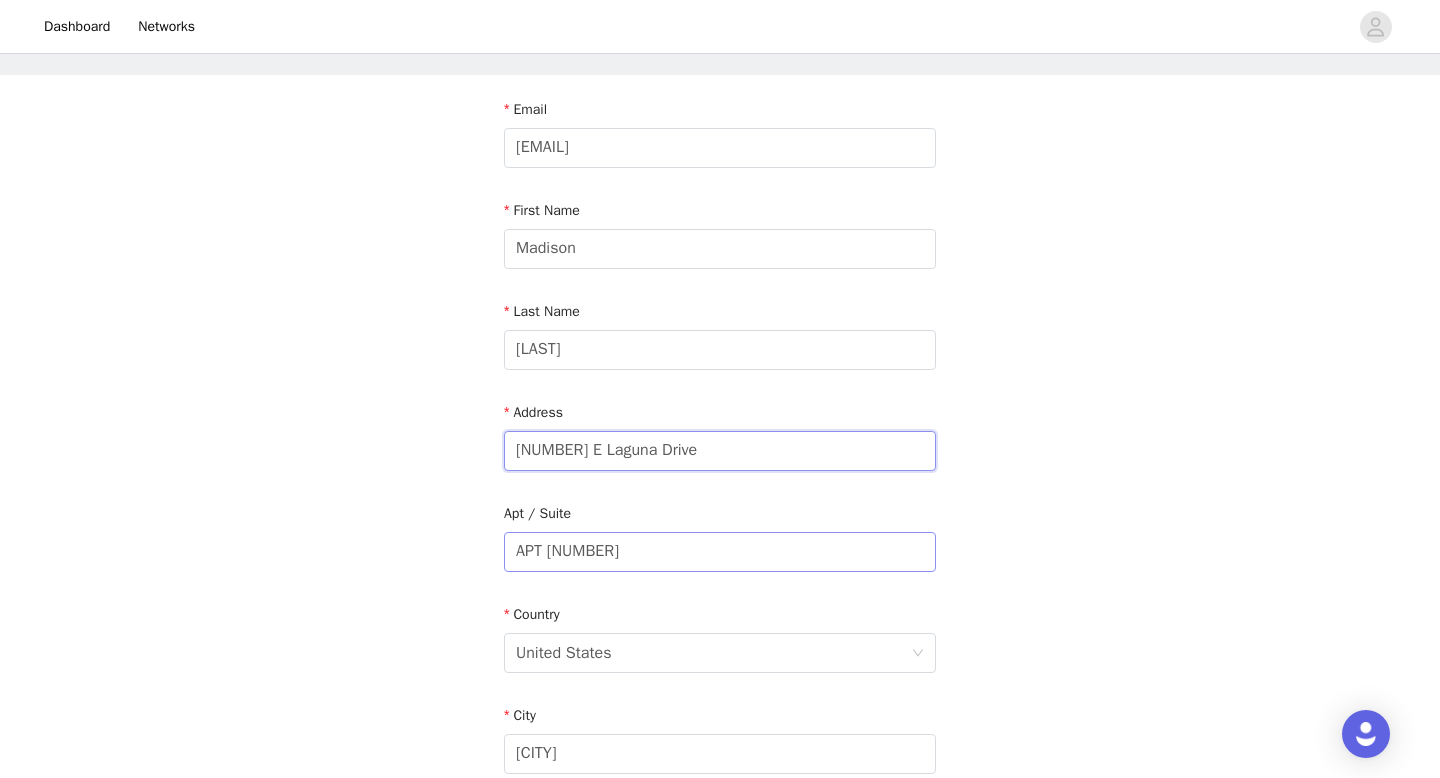 type on "1246 E Laguna Drive" 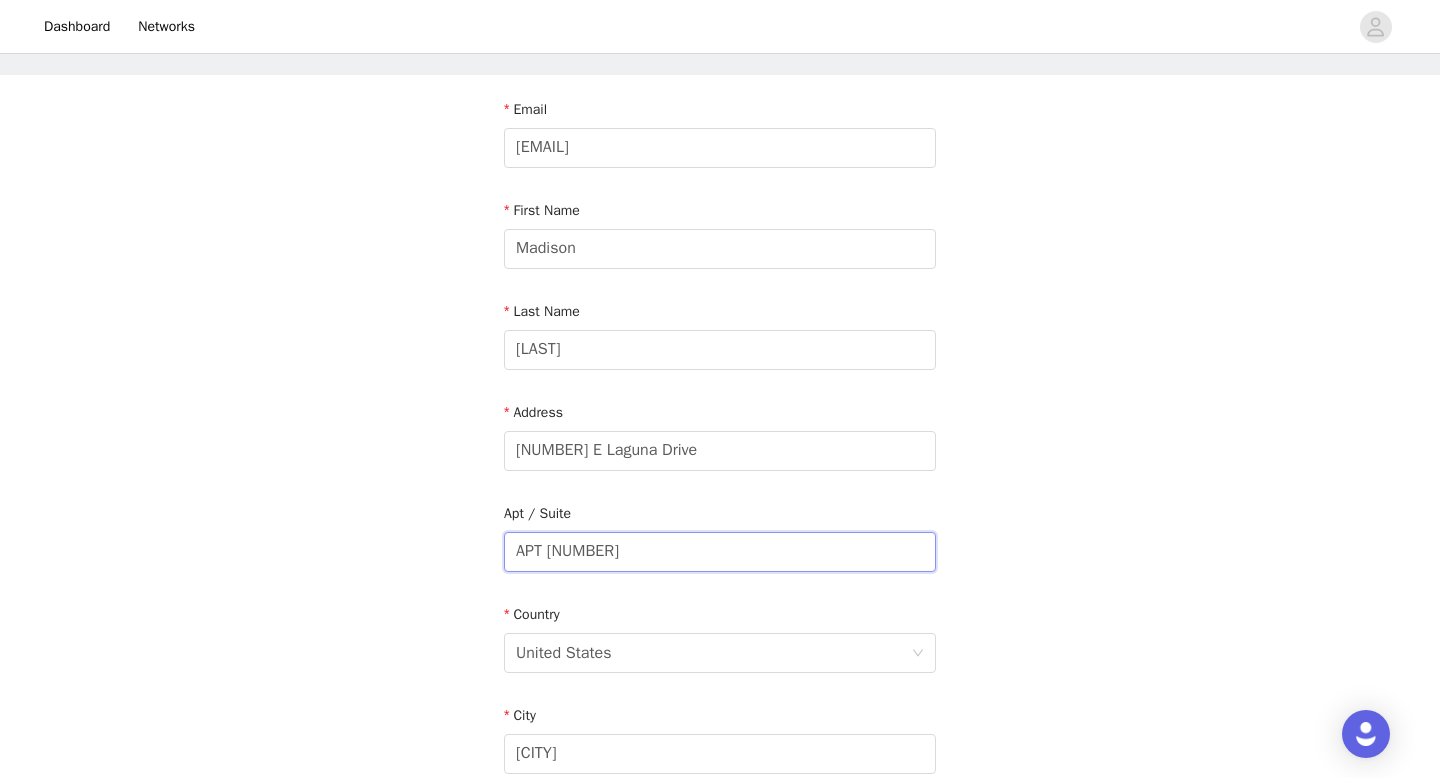 drag, startPoint x: 622, startPoint y: 562, endPoint x: 474, endPoint y: 548, distance: 148.66069 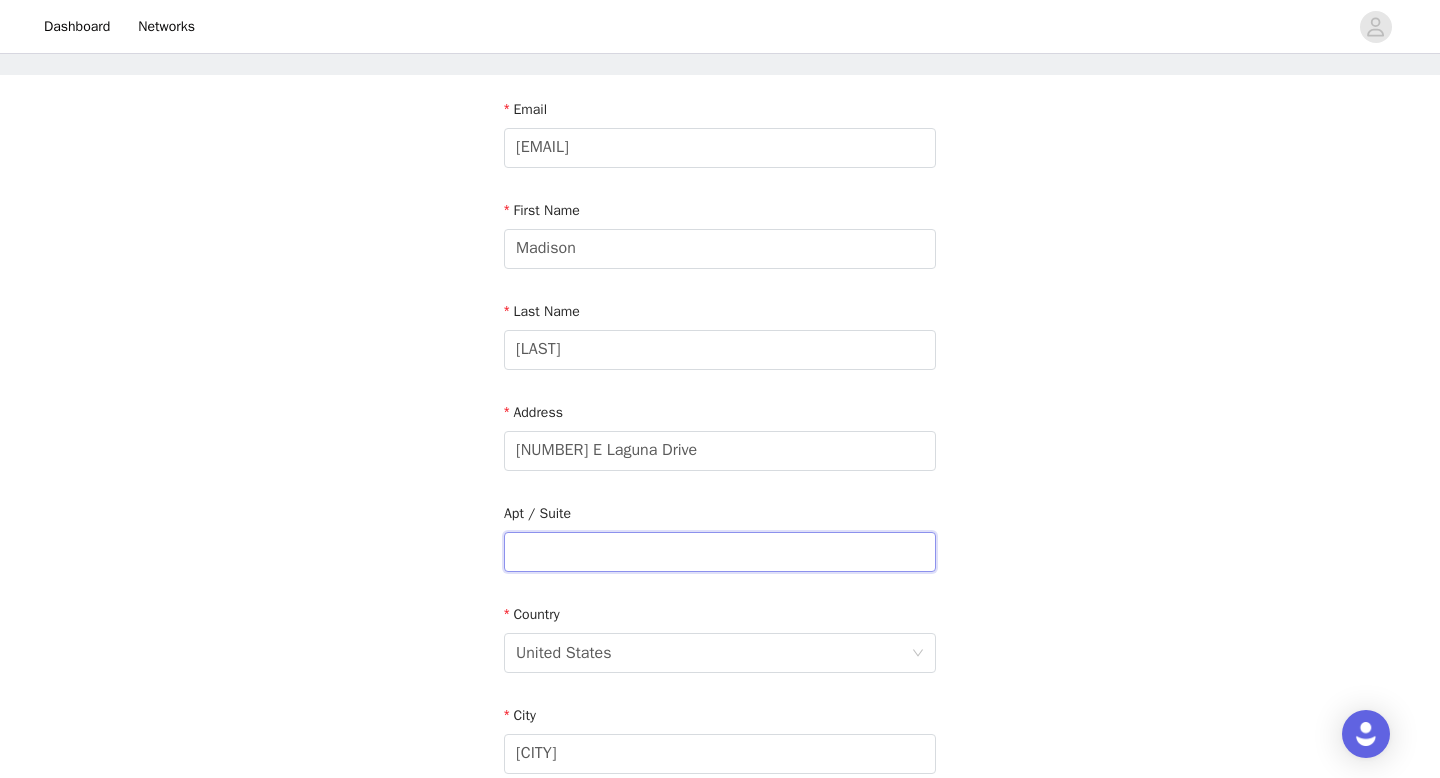 type 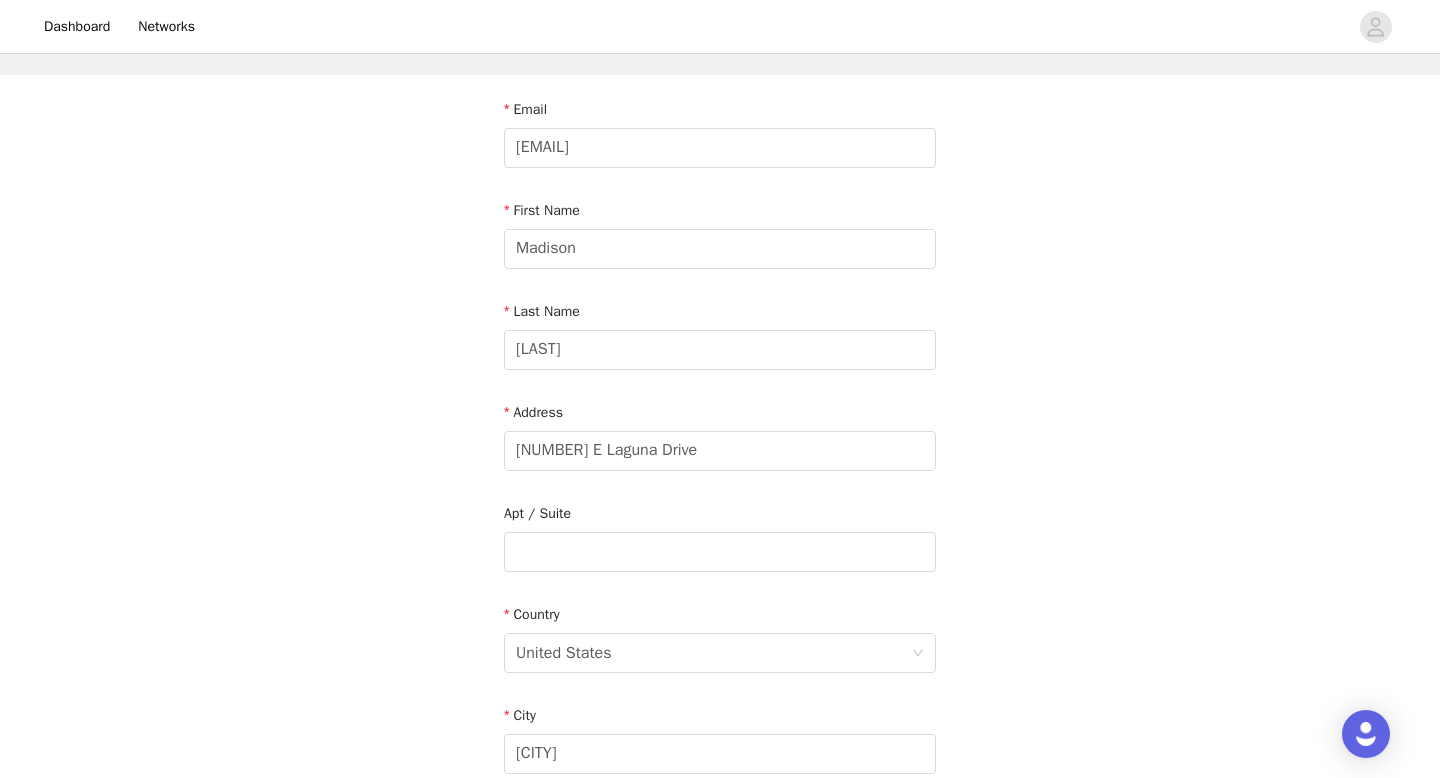 click on "Country
United States" at bounding box center [720, 642] 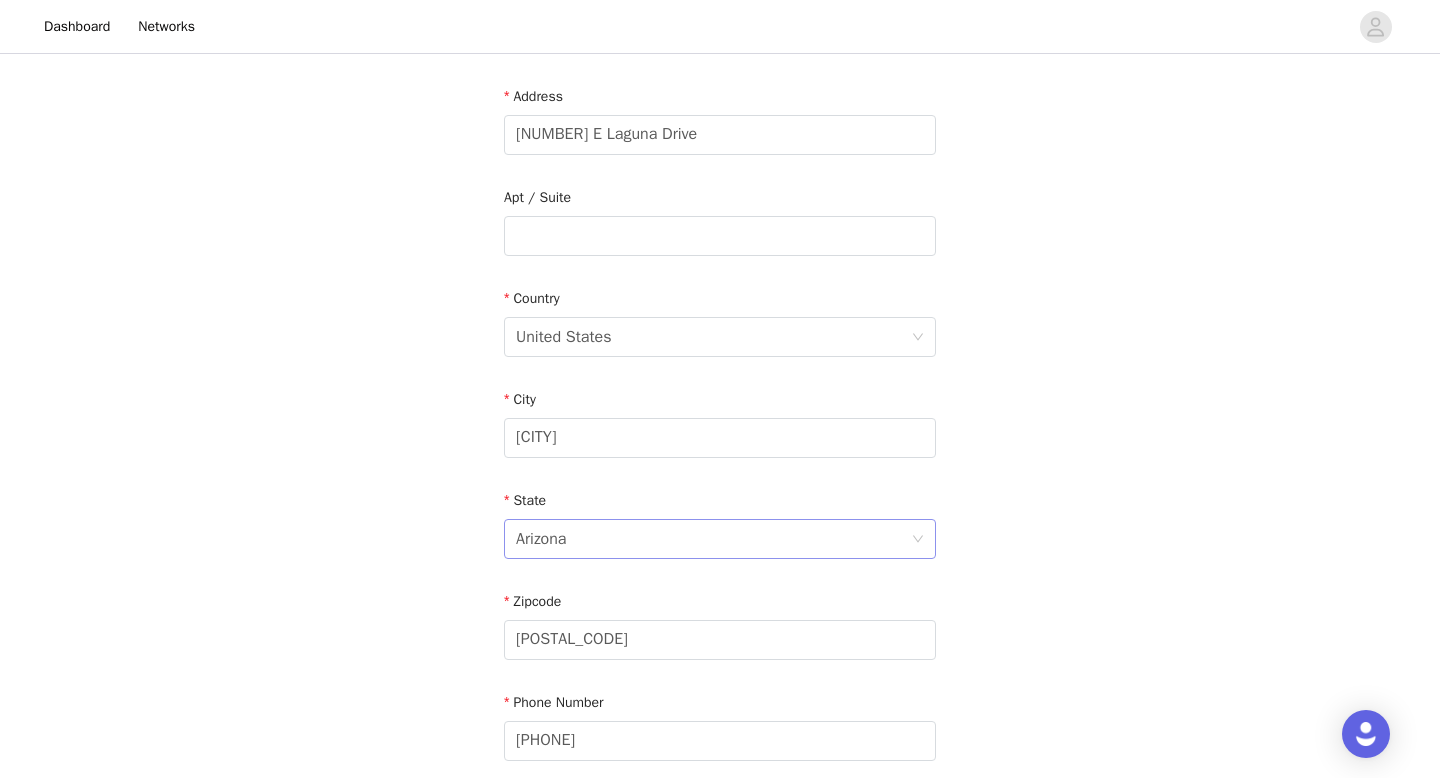 scroll, scrollTop: 402, scrollLeft: 0, axis: vertical 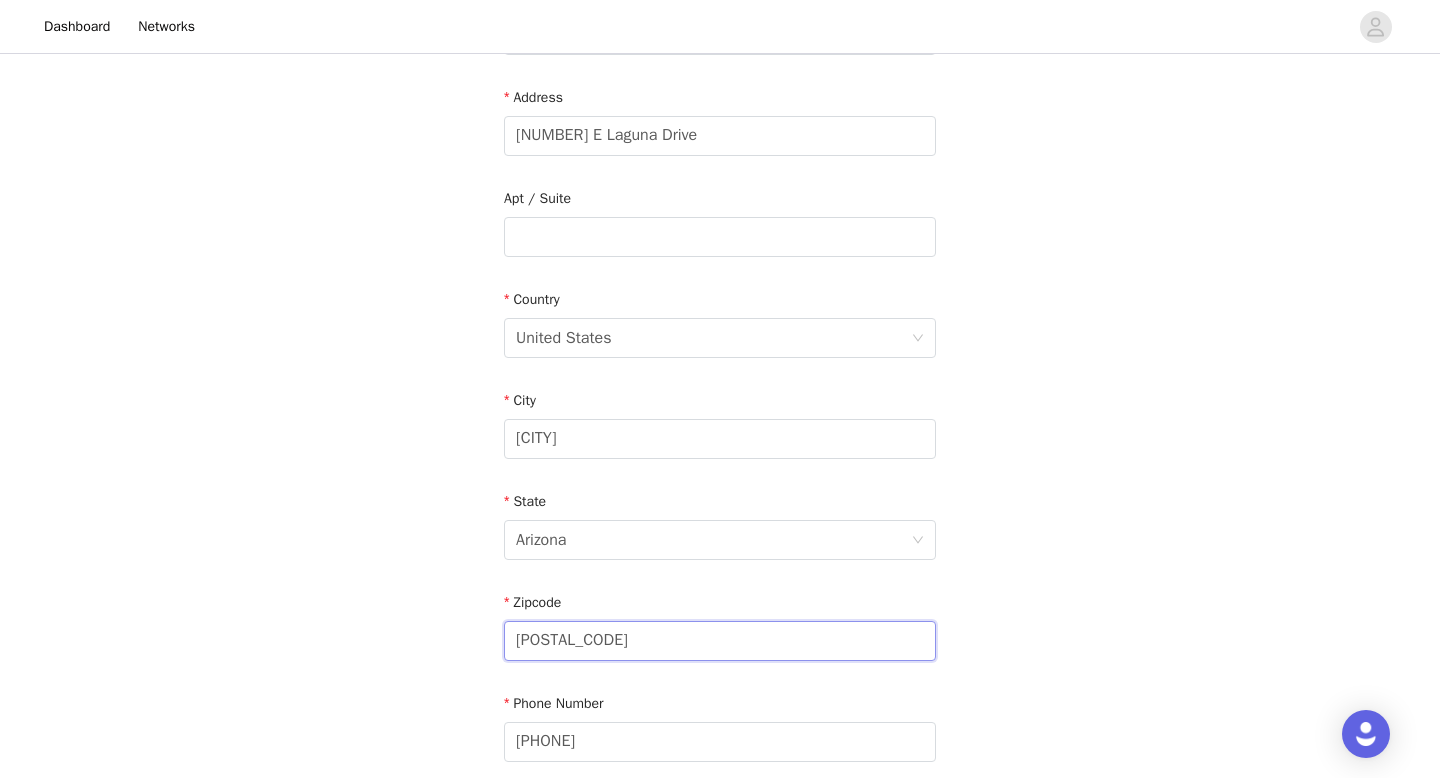 click on "85288" at bounding box center (720, 641) 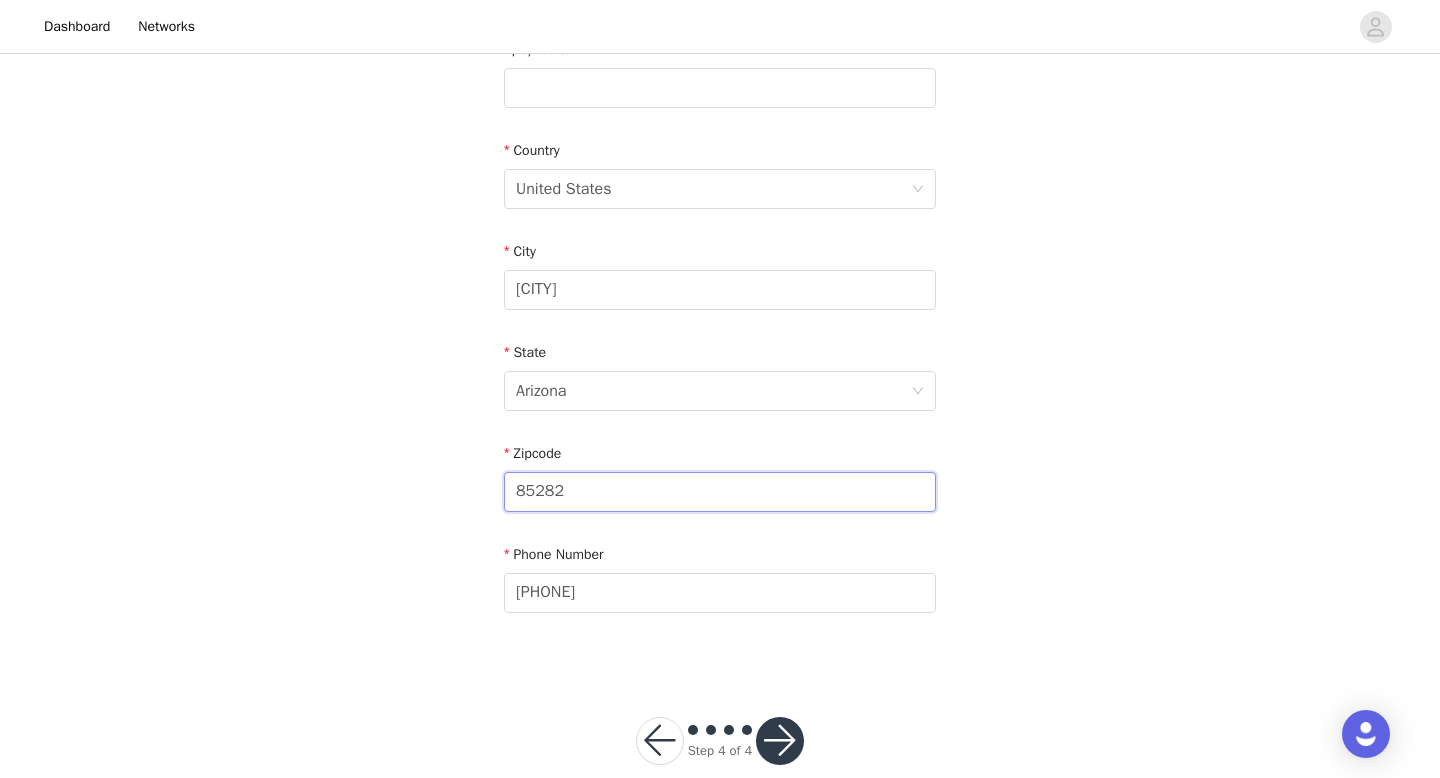 scroll, scrollTop: 585, scrollLeft: 0, axis: vertical 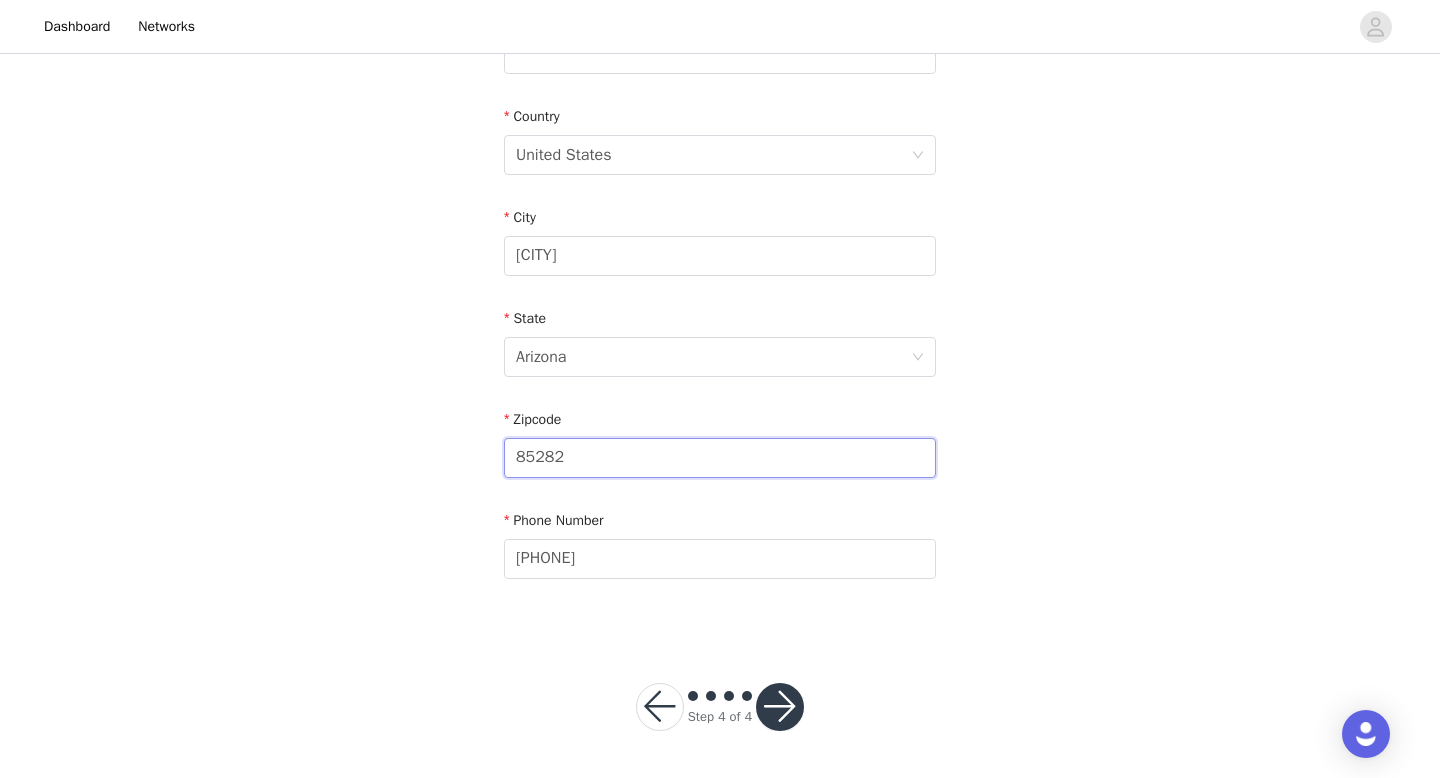 type on "85282" 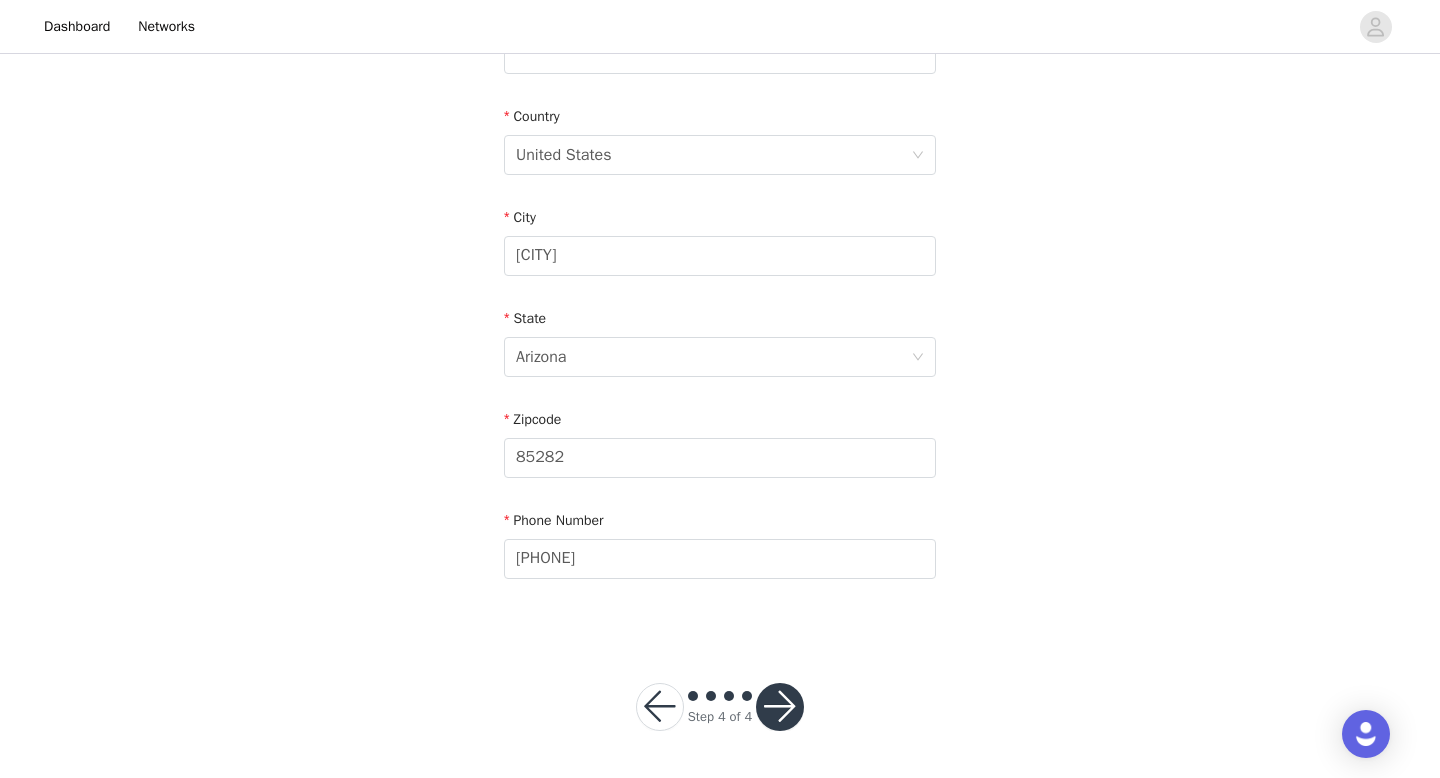 click at bounding box center (780, 707) 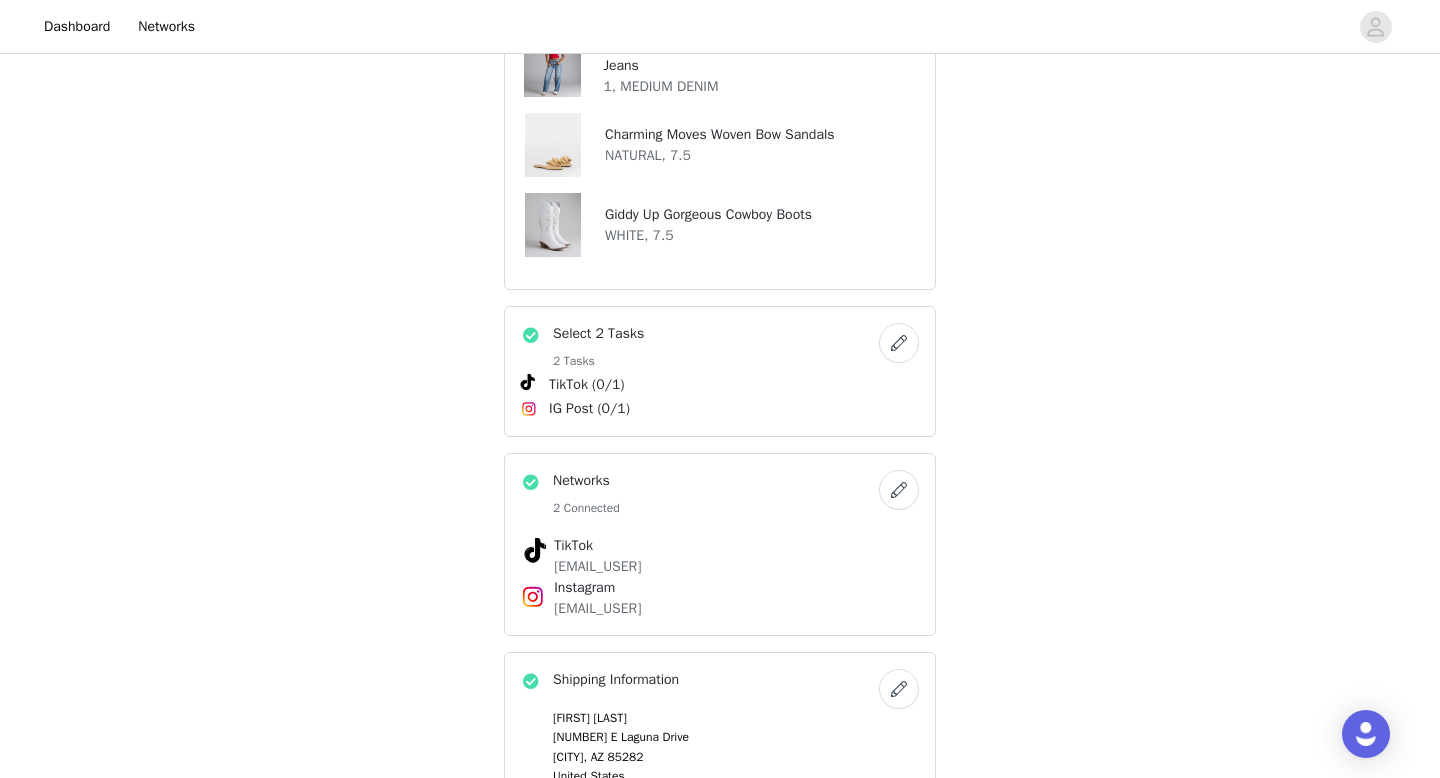 scroll, scrollTop: 993, scrollLeft: 0, axis: vertical 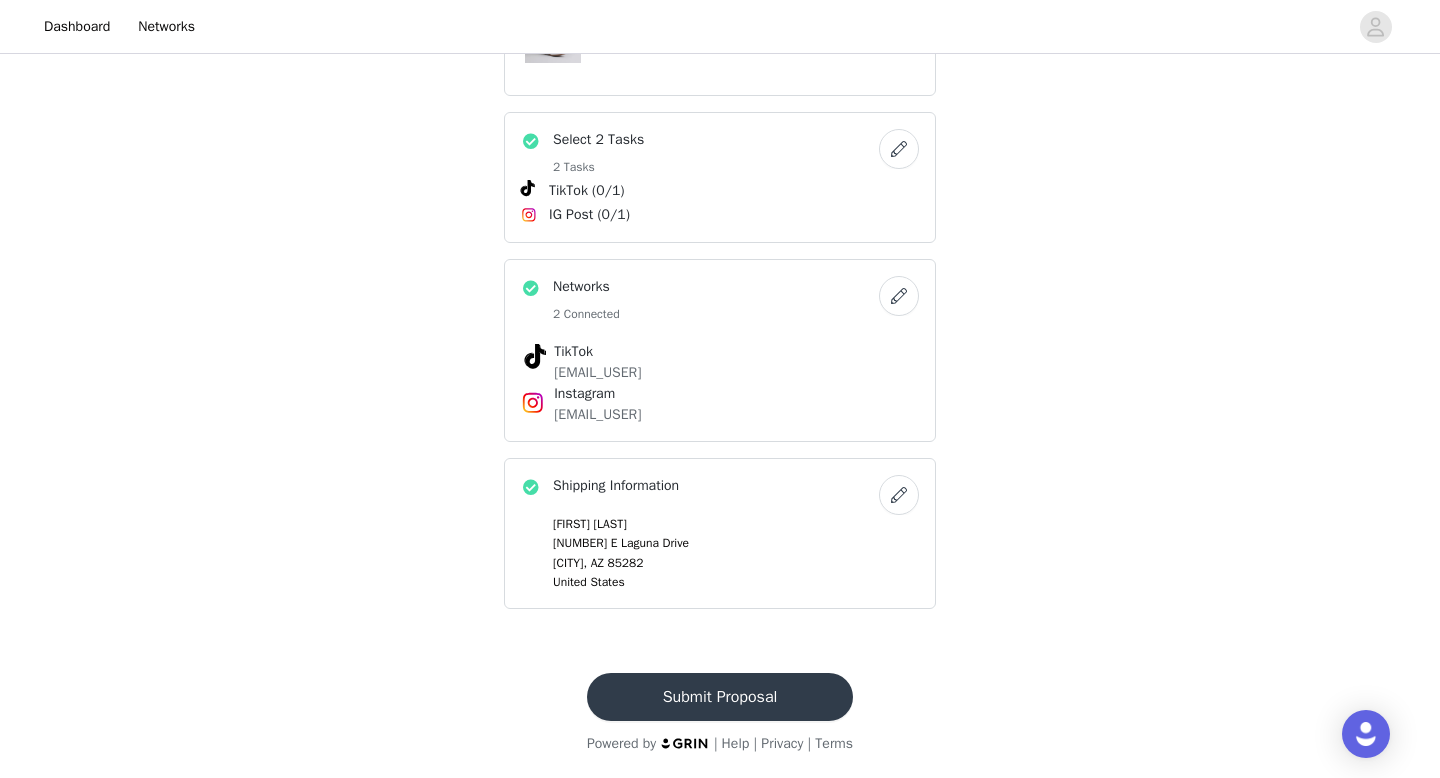 click on "Submit Proposal" at bounding box center [720, 697] 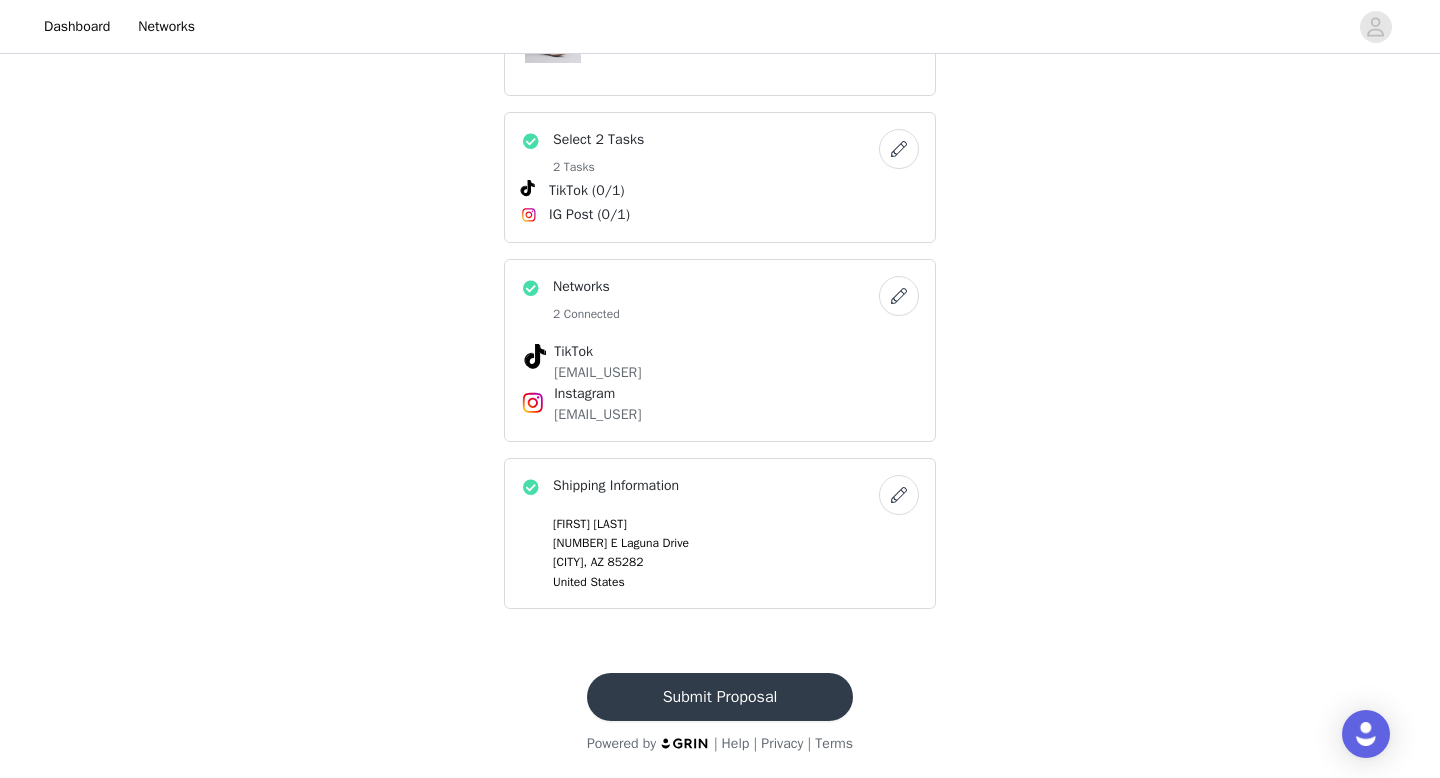scroll, scrollTop: 0, scrollLeft: 0, axis: both 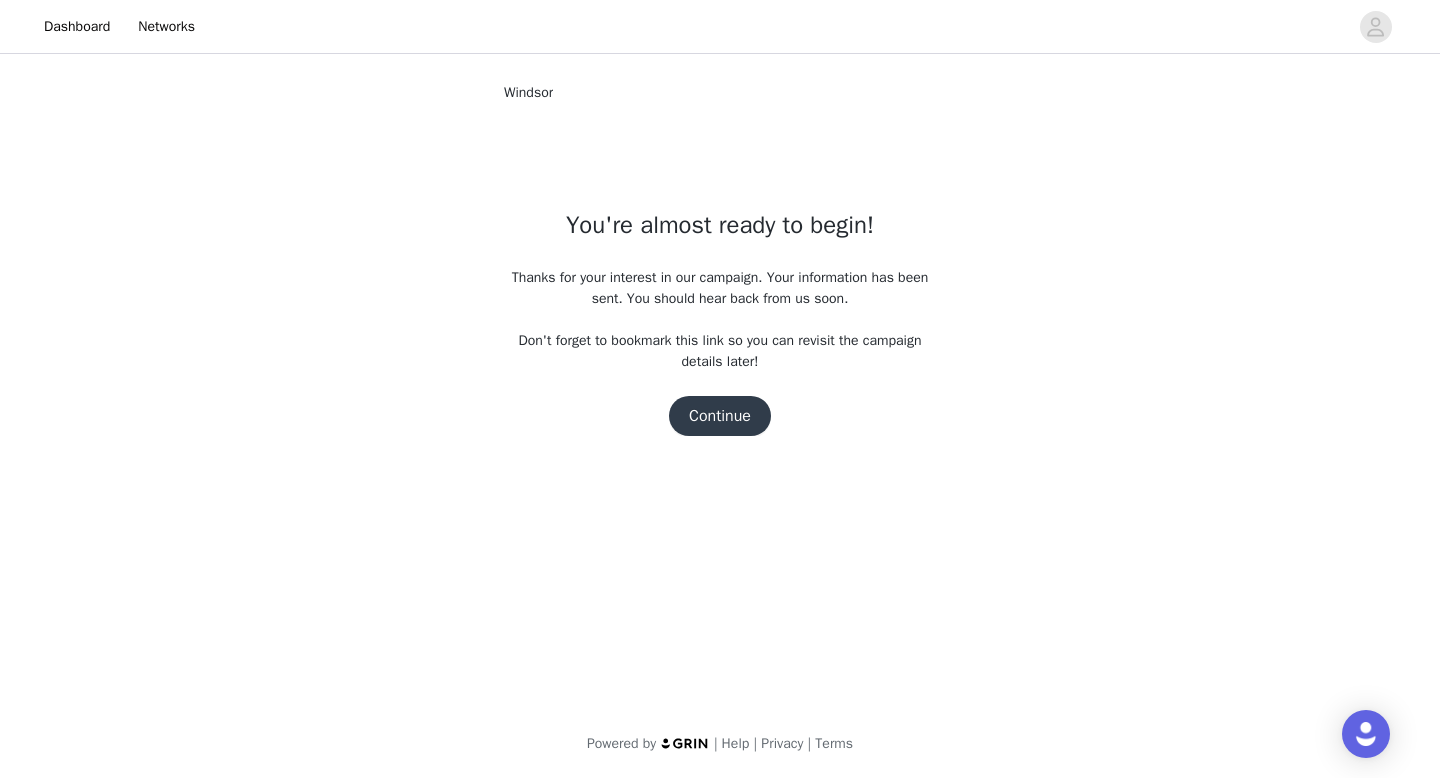 click on "Continue" at bounding box center [720, 416] 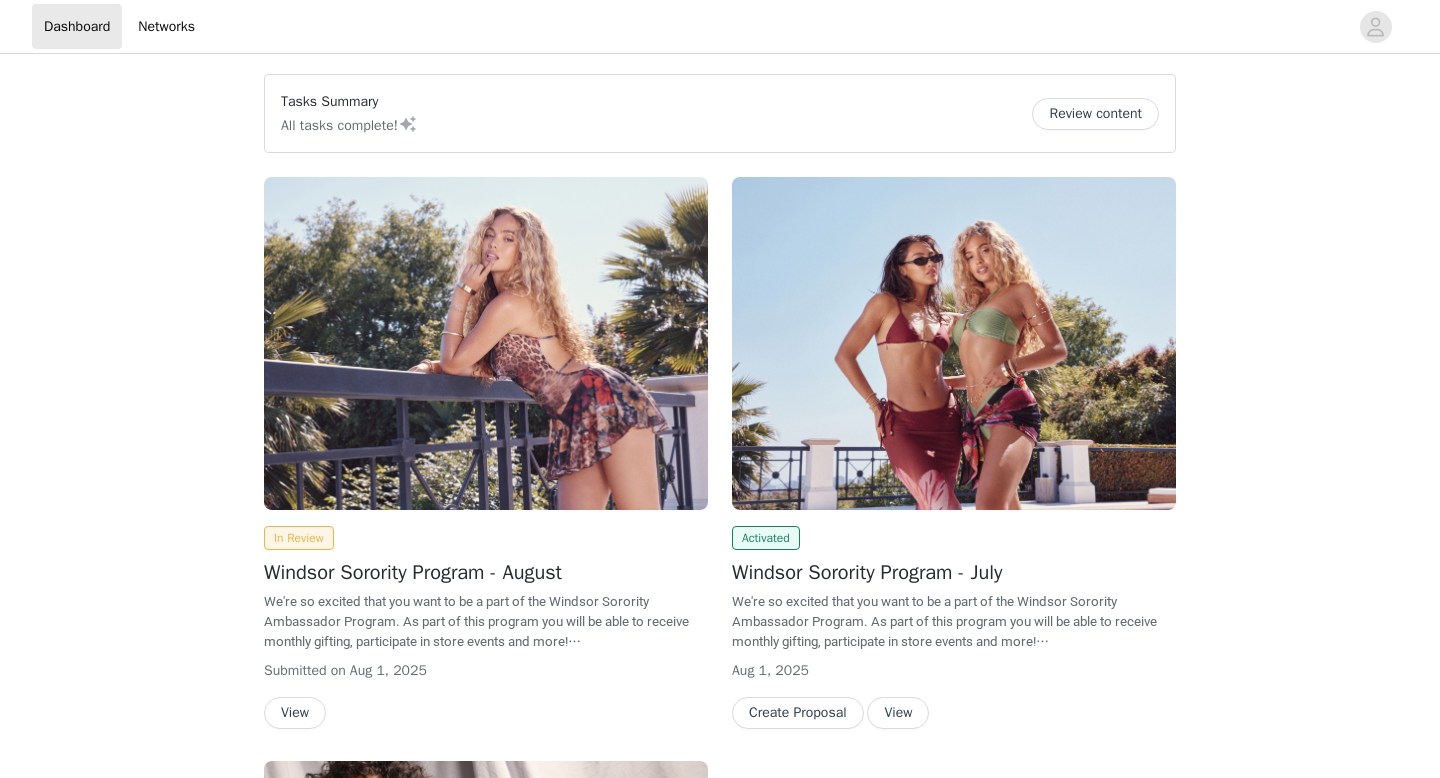 scroll, scrollTop: 0, scrollLeft: 0, axis: both 